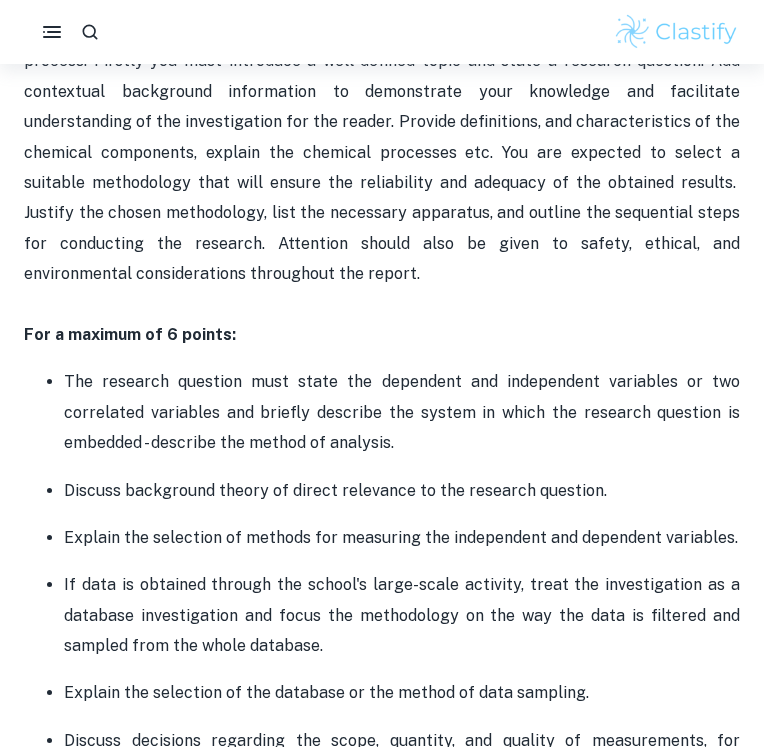 scroll, scrollTop: 1240, scrollLeft: 0, axis: vertical 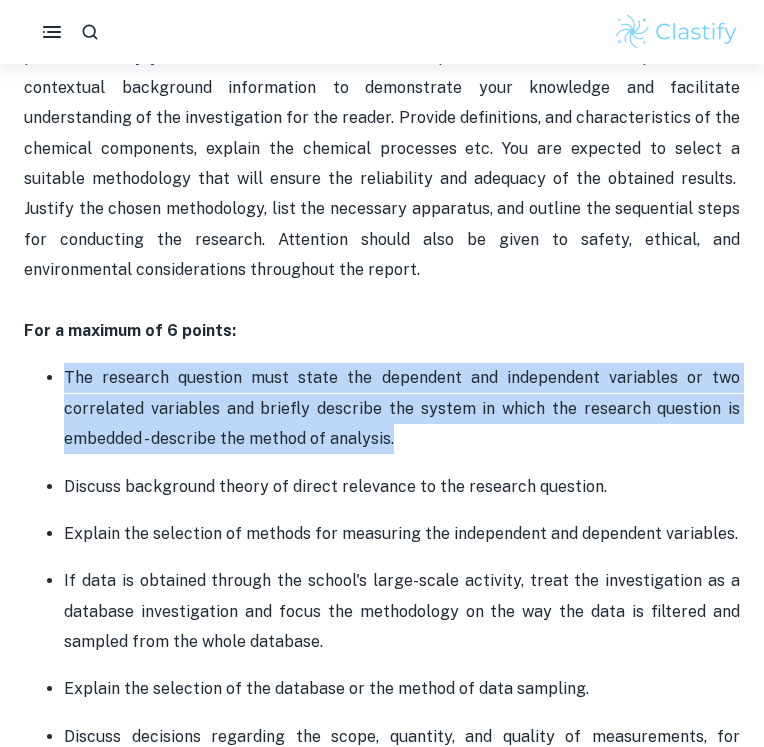 drag, startPoint x: 66, startPoint y: 377, endPoint x: 408, endPoint y: 434, distance: 346.71747 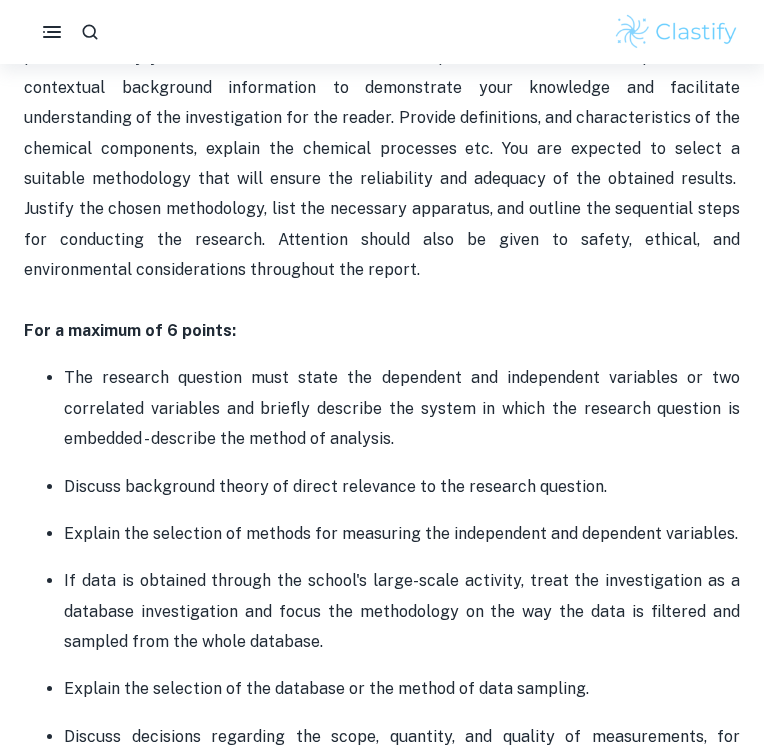 click on "If data is obtained through the school's large-scale activity, treat the investigation as a database investigation and focus the methodology on the way the data is filtered and sampled from the whole database." at bounding box center [402, 611] 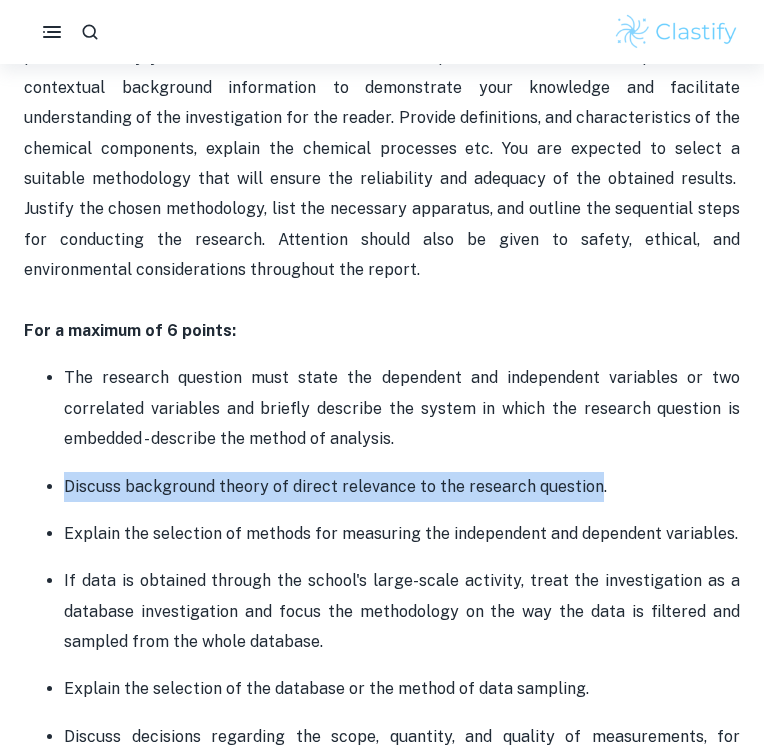 drag, startPoint x: 65, startPoint y: 484, endPoint x: 589, endPoint y: 484, distance: 524 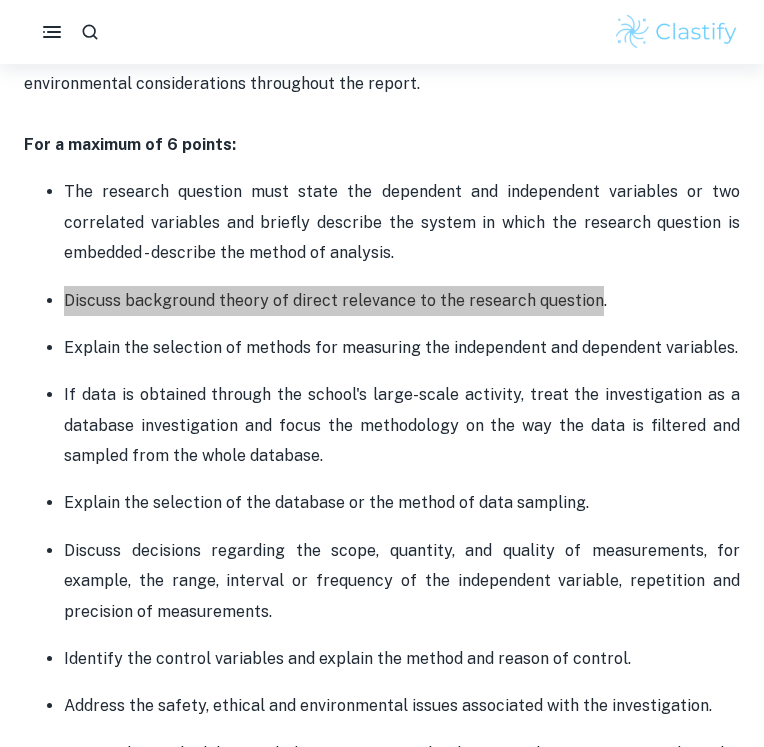 scroll, scrollTop: 1427, scrollLeft: 0, axis: vertical 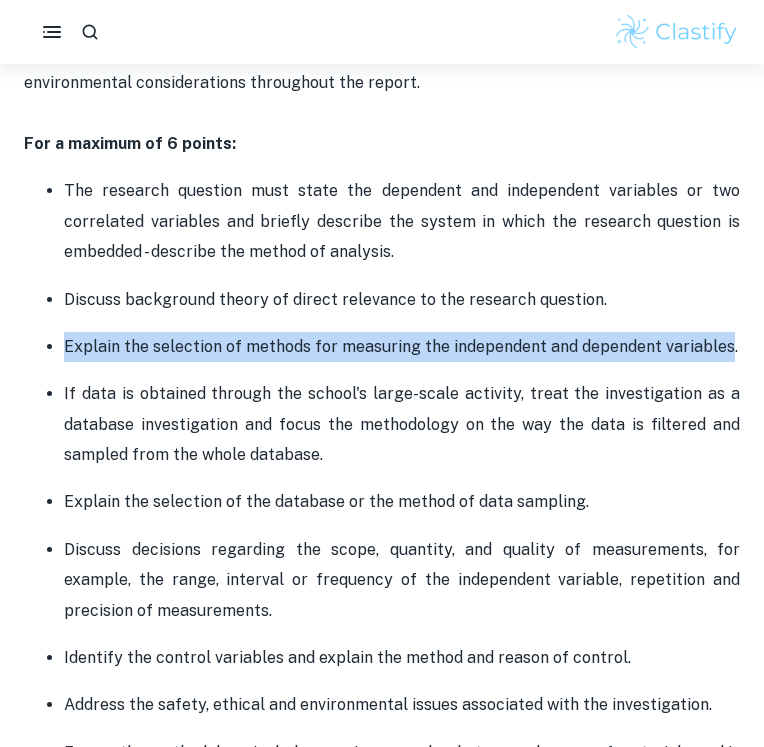 drag, startPoint x: 66, startPoint y: 344, endPoint x: 725, endPoint y: 357, distance: 659.12823 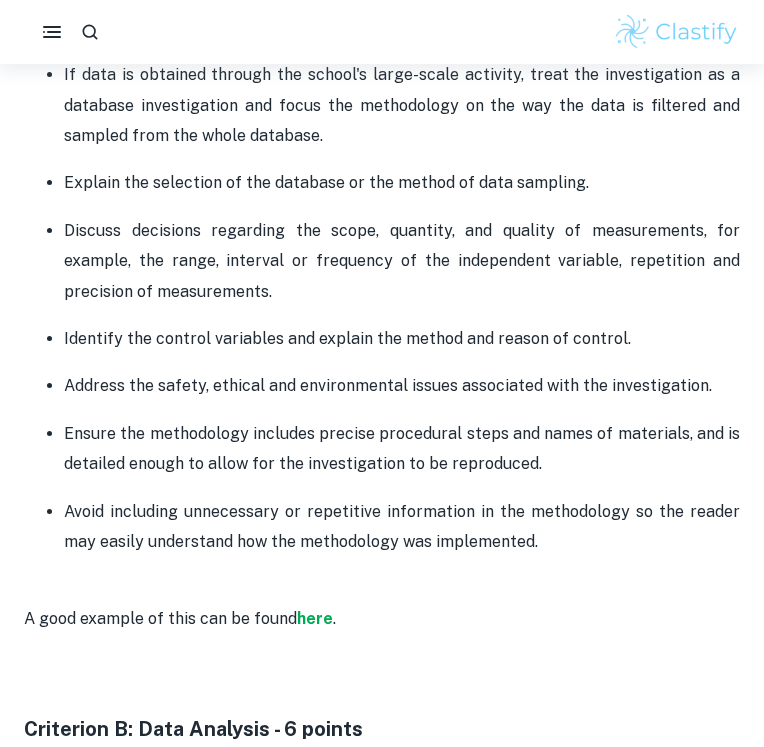scroll, scrollTop: 1747, scrollLeft: 0, axis: vertical 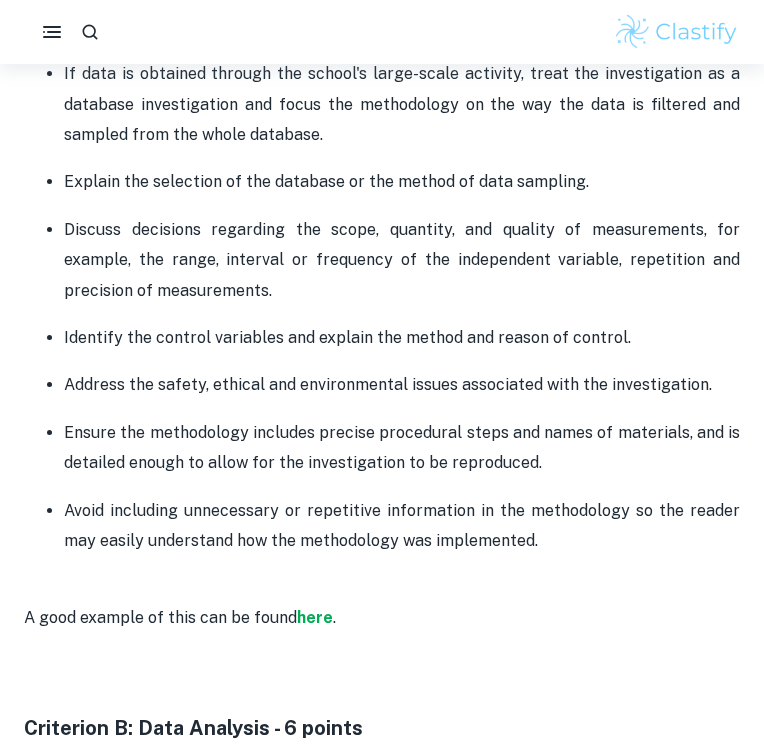 drag, startPoint x: 66, startPoint y: 231, endPoint x: 189, endPoint y: 290, distance: 136.41847 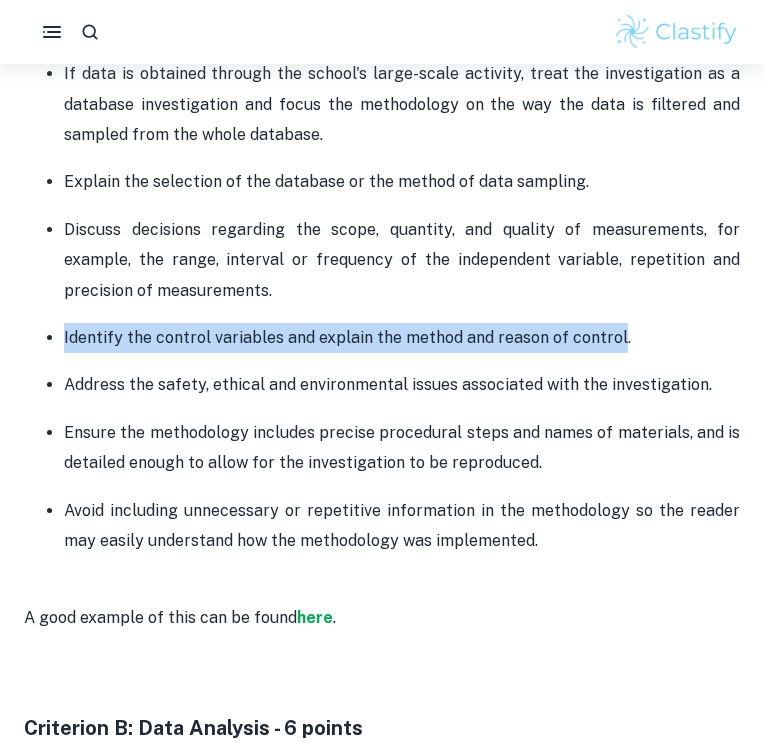 drag, startPoint x: 64, startPoint y: 338, endPoint x: 616, endPoint y: 344, distance: 552.0326 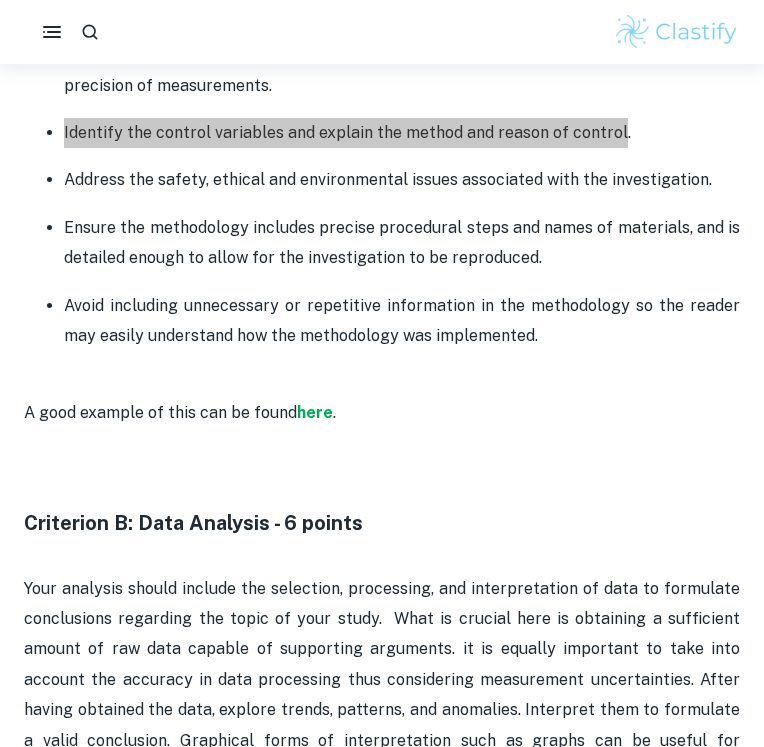 scroll, scrollTop: 1953, scrollLeft: 0, axis: vertical 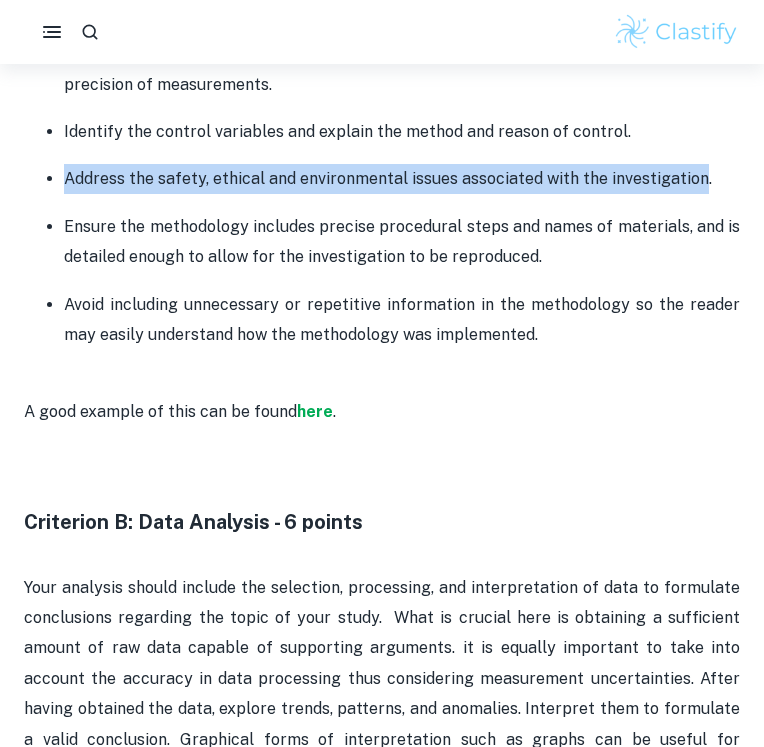 drag, startPoint x: 66, startPoint y: 179, endPoint x: 698, endPoint y: 189, distance: 632.0791 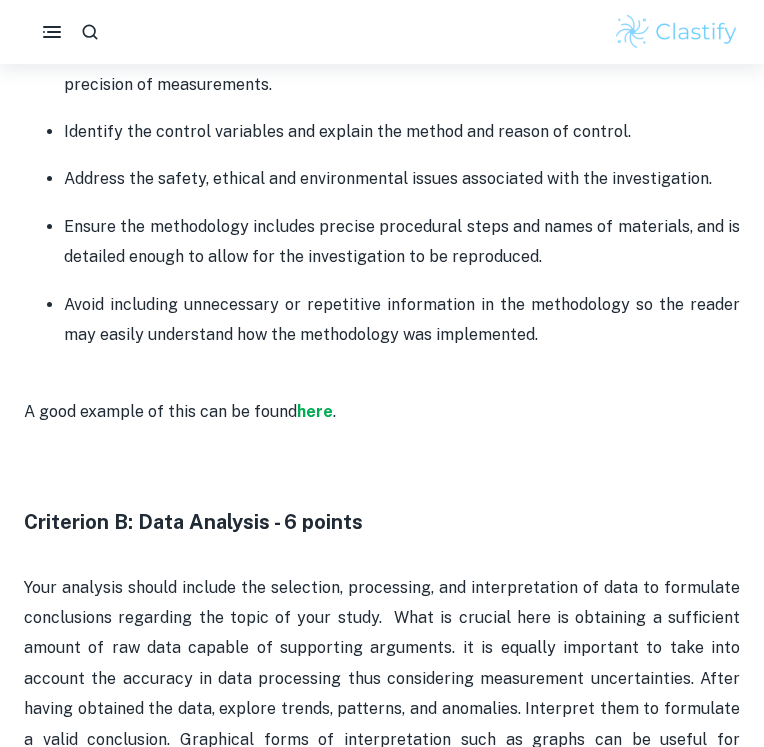 click on "A good example of this can be found  here ." at bounding box center (382, 411) 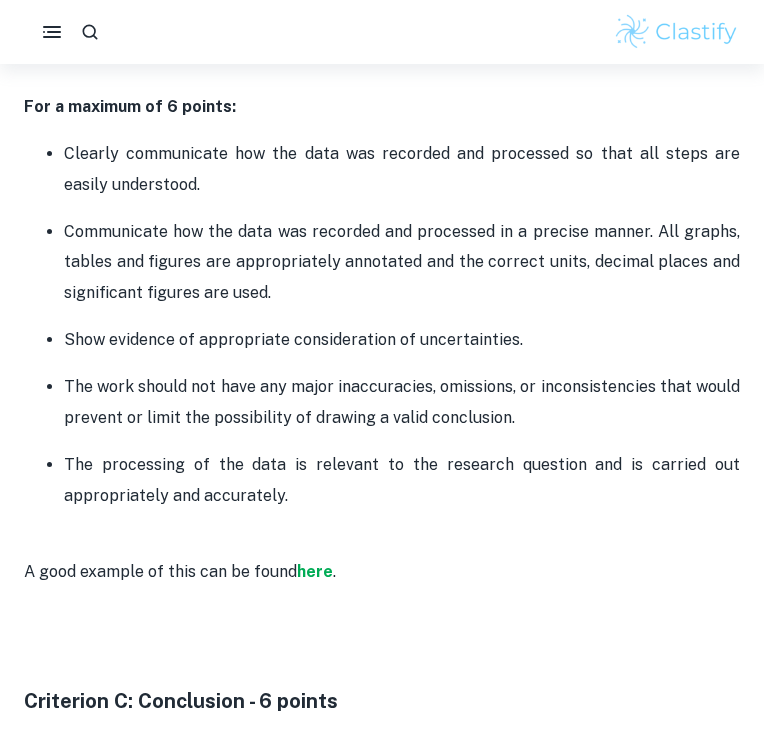 scroll, scrollTop: 2689, scrollLeft: 0, axis: vertical 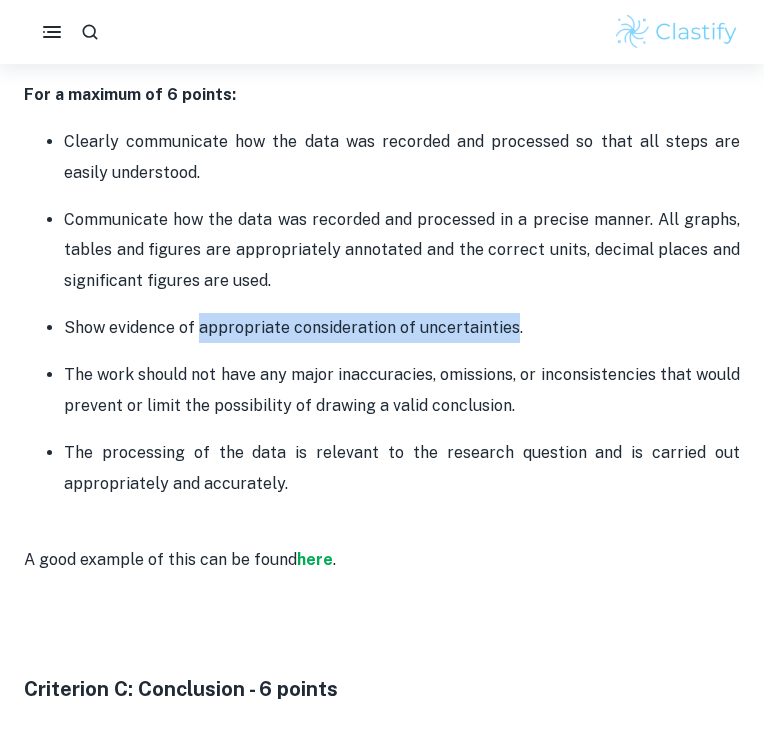 drag, startPoint x: 197, startPoint y: 332, endPoint x: 510, endPoint y: 328, distance: 313.02554 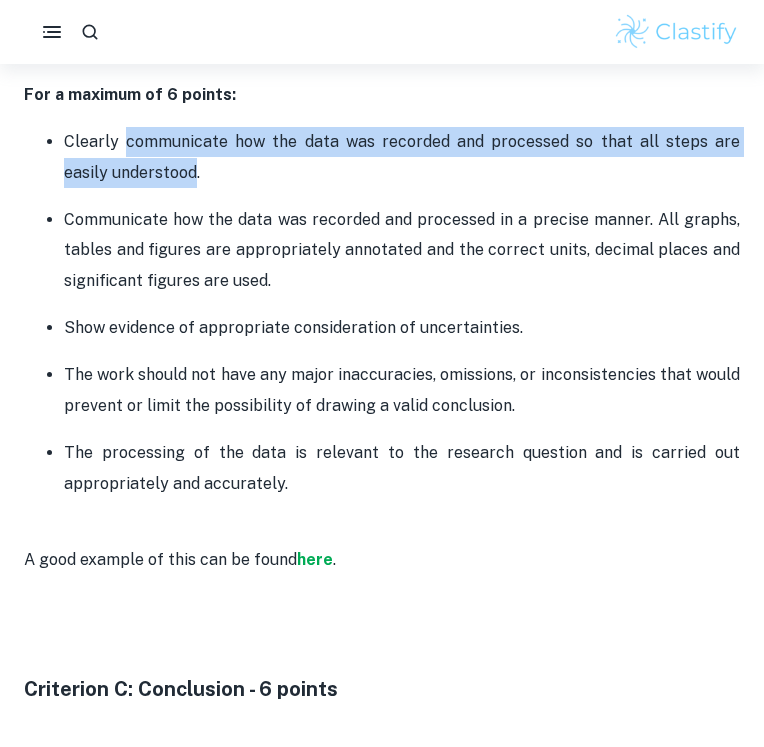 drag, startPoint x: 122, startPoint y: 139, endPoint x: 148, endPoint y: 159, distance: 32.80244 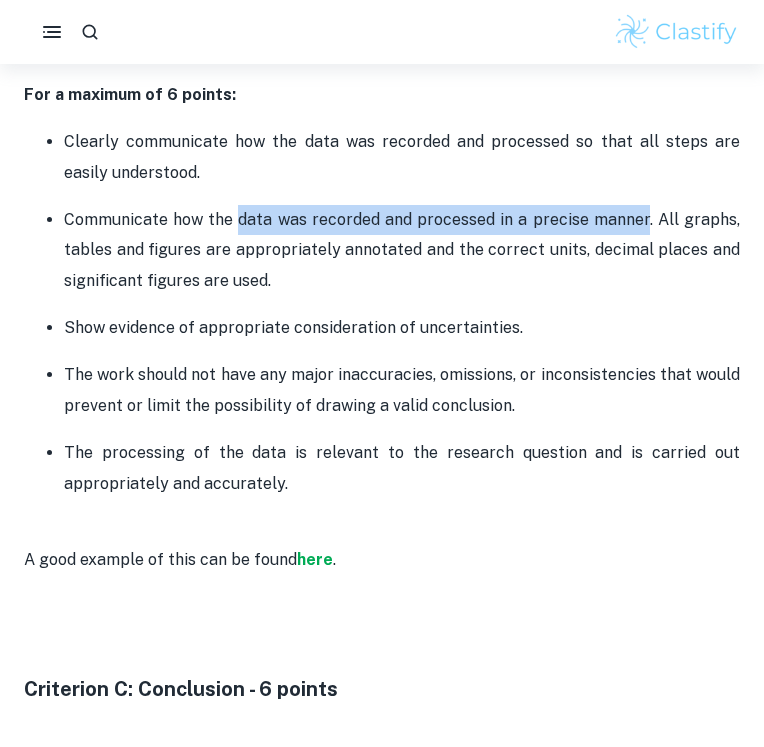 drag, startPoint x: 239, startPoint y: 215, endPoint x: 648, endPoint y: 227, distance: 409.176 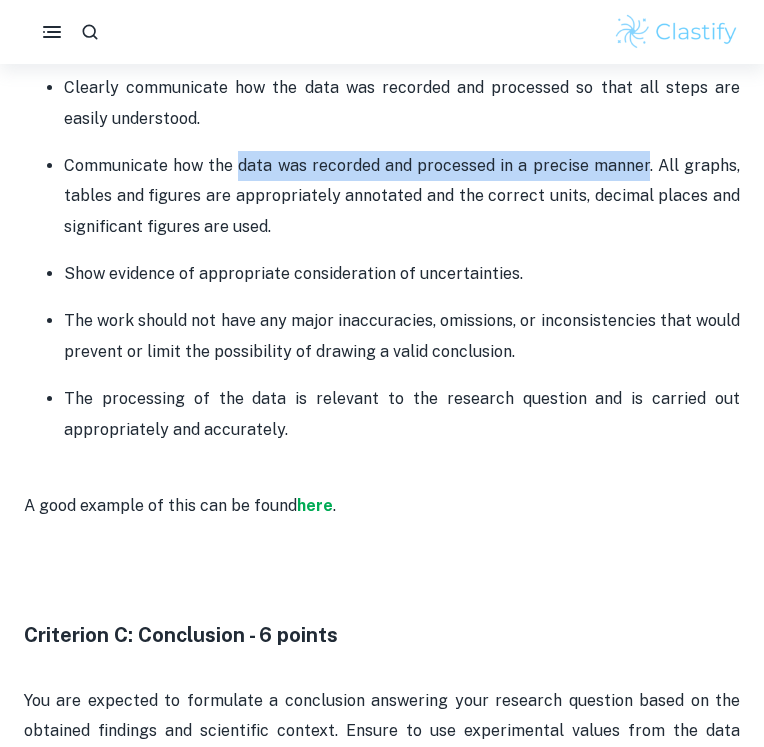 scroll, scrollTop: 2748, scrollLeft: 0, axis: vertical 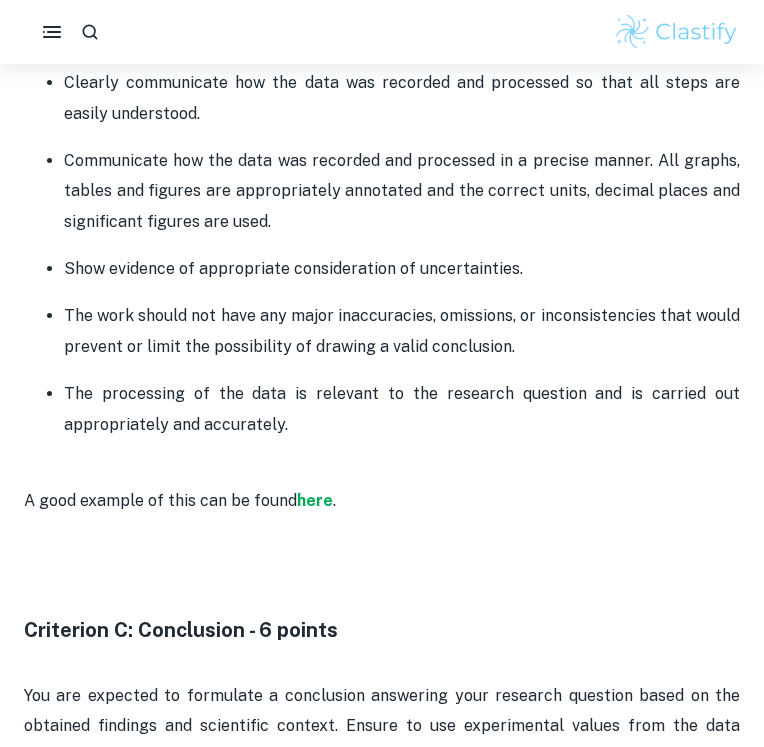 click on "The processing of the data is relevant to the research question and is carried out appropriately and accurately." at bounding box center (402, 409) 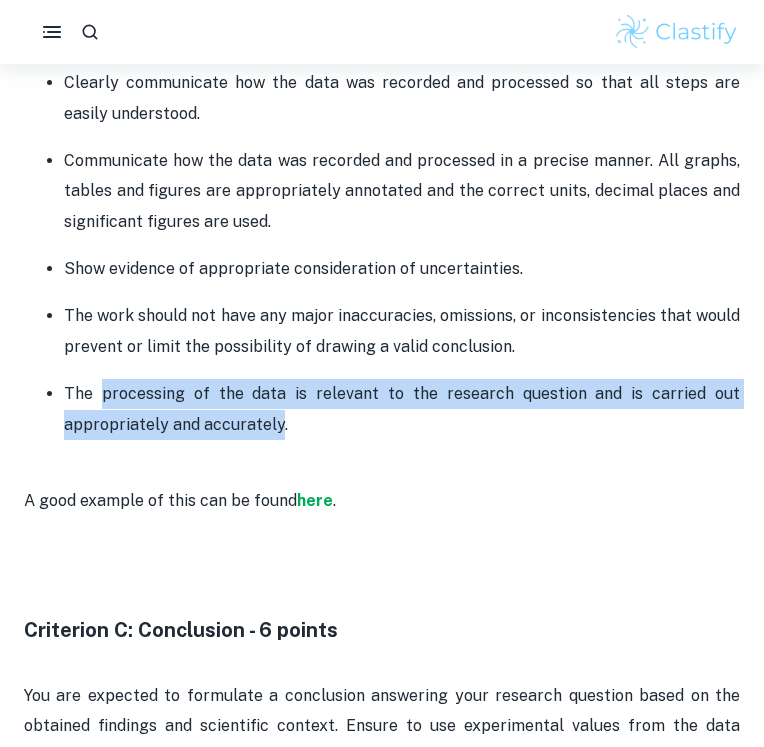 drag, startPoint x: 102, startPoint y: 392, endPoint x: 275, endPoint y: 430, distance: 177.12425 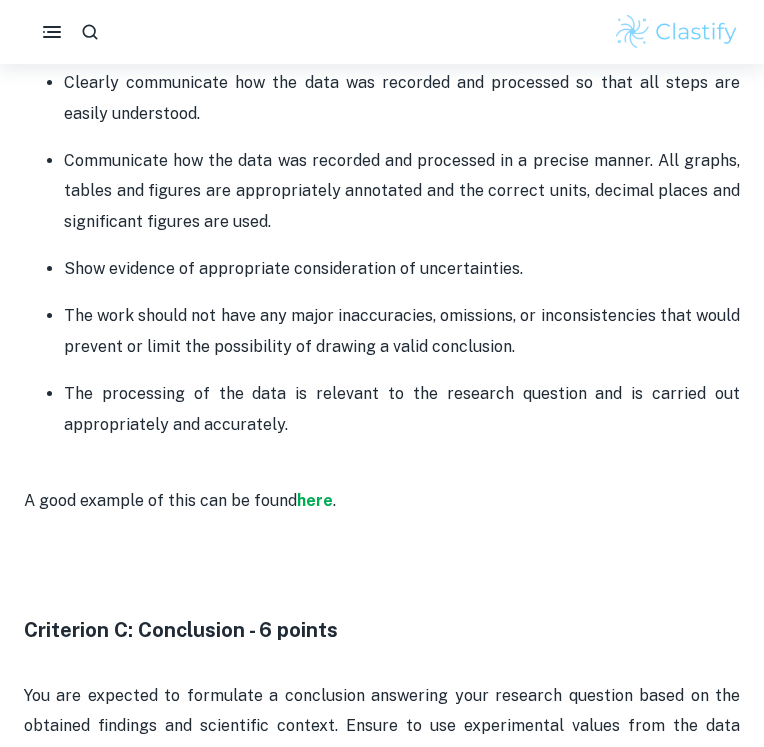 click on "Show evidence of appropriate consideration of uncertainties." at bounding box center (402, 269) 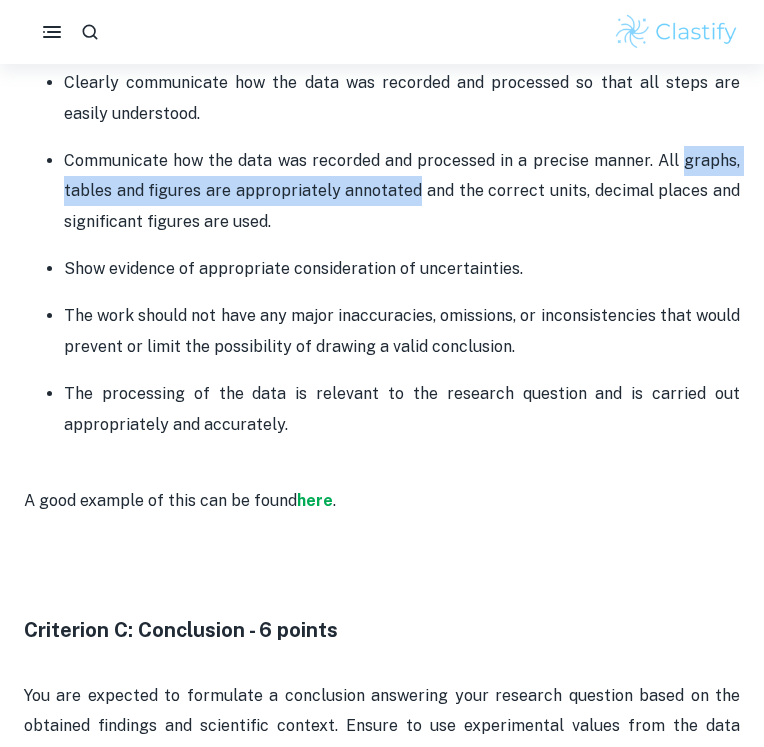 drag, startPoint x: 685, startPoint y: 165, endPoint x: 418, endPoint y: 192, distance: 268.3617 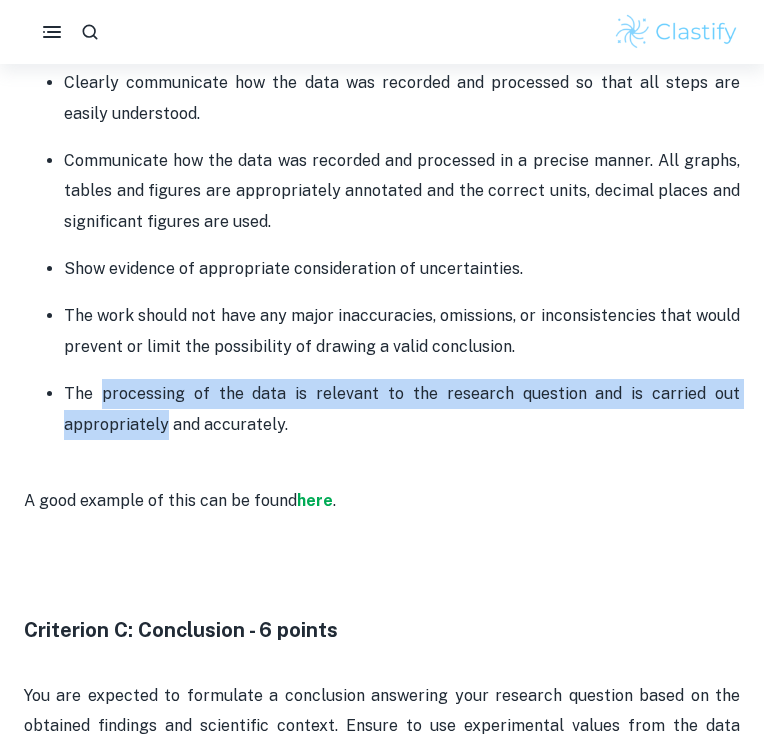 drag, startPoint x: 102, startPoint y: 393, endPoint x: 164, endPoint y: 425, distance: 69.77106 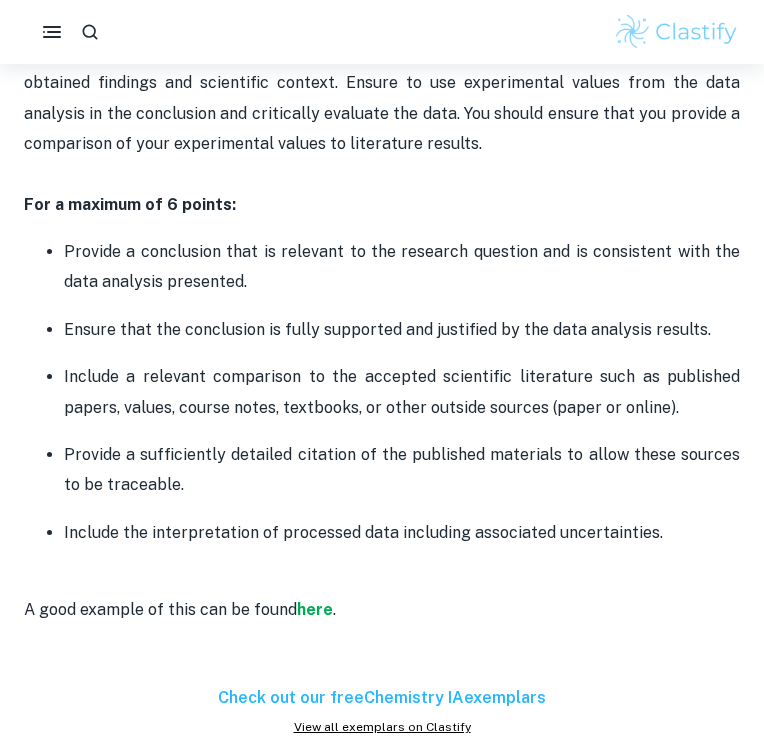 scroll, scrollTop: 3383, scrollLeft: 0, axis: vertical 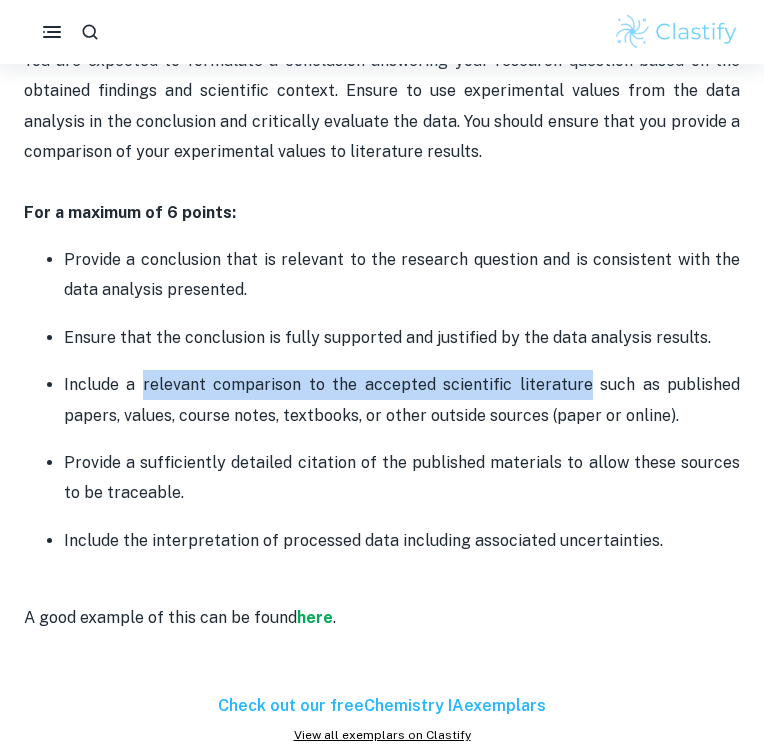 drag, startPoint x: 146, startPoint y: 384, endPoint x: 588, endPoint y: 382, distance: 442.00452 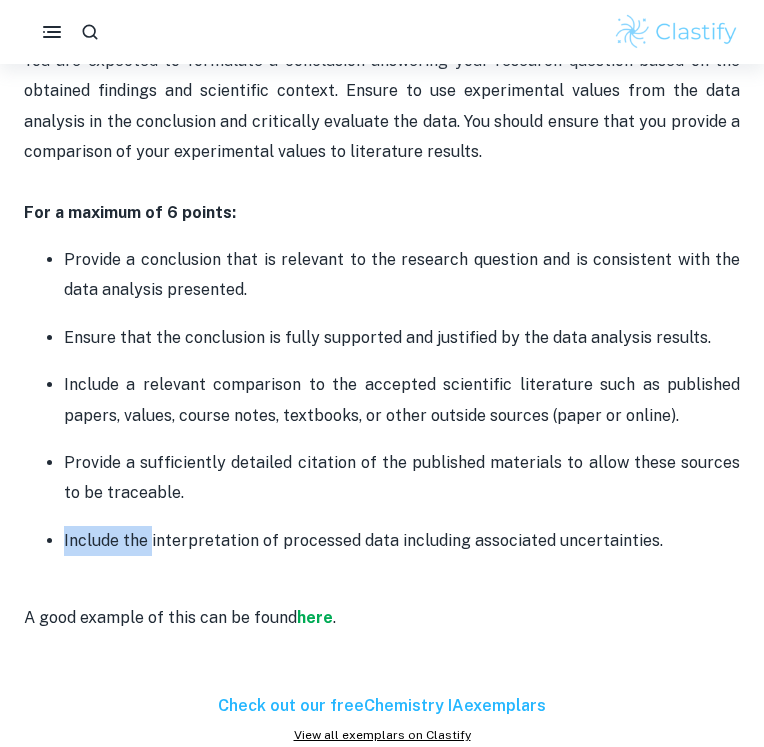 drag, startPoint x: 151, startPoint y: 540, endPoint x: 440, endPoint y: 517, distance: 289.9138 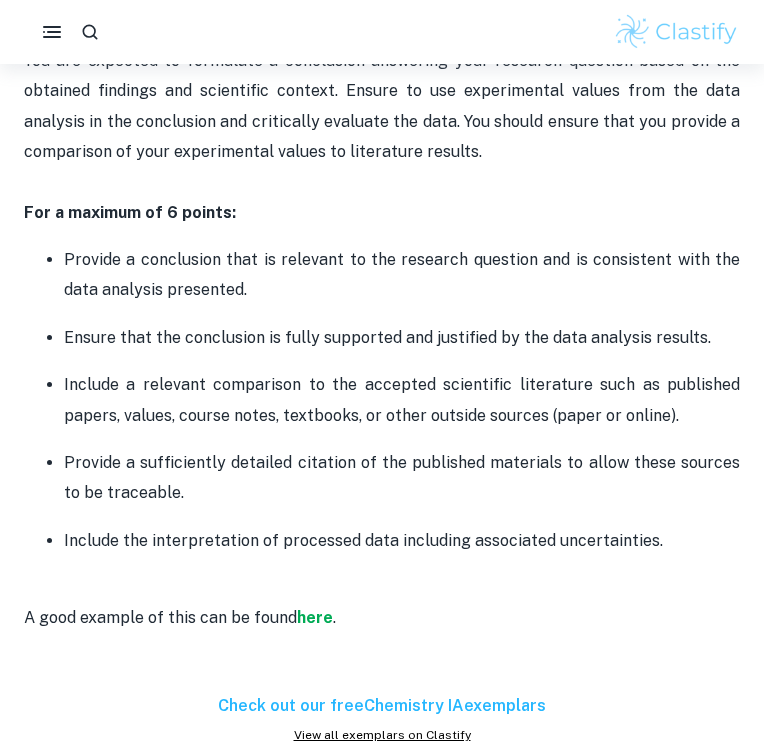 click on "Chemistry IA Criteria and Checklist   Is your Chemistry IA deadline coming up? Are you sure that your work meets all the assessment criteria? Use our checklist to avoid unnecessarily losing points for your internal assessment. We are here to support your writing process! This post covers the new Science IA syllabus starting from the [DATE] exam session. You can obtain up to  24 points  for your Chemistry IA, contributing to  20% of the final score.  This consists of the following criteria:      Criterion A: Research Design - 6 points    For a maximum of 6 points:  The research question must state the dependent and independent variables or two correlated variables and briefly describe the system in which the research question is embedded - describe the method of analysis. Discuss background theory of direct relevance to the research question.  Explain the selection of methods for measuring the independent and dependent variables.  A good example of this can be found  here .          here .  ." at bounding box center (382, 13) 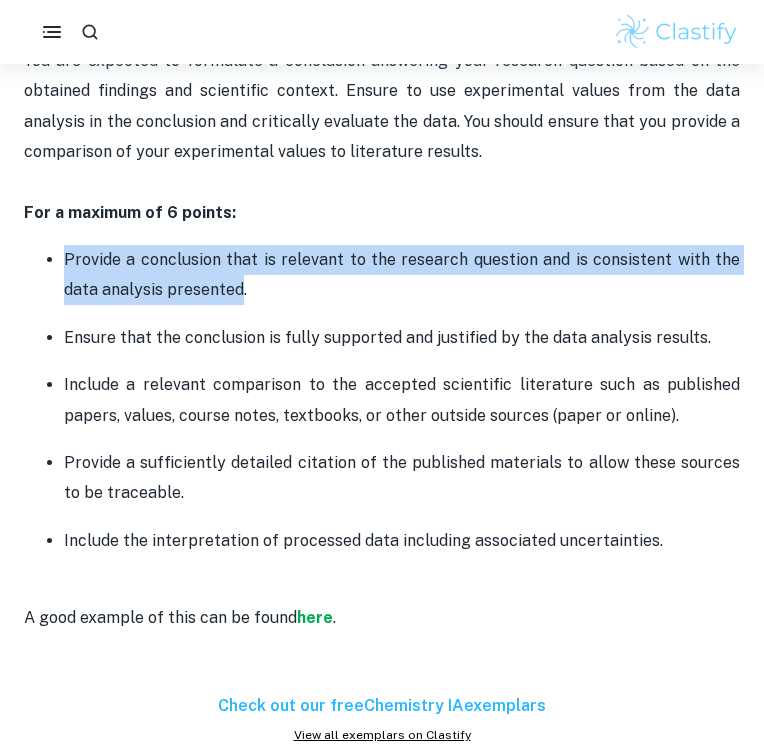 drag, startPoint x: 65, startPoint y: 258, endPoint x: 240, endPoint y: 292, distance: 178.27226 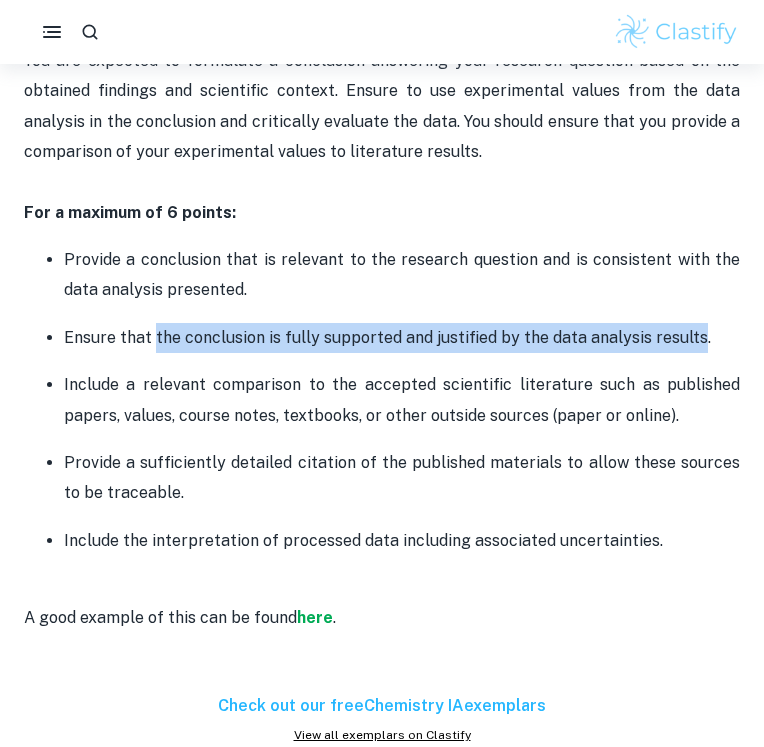 drag, startPoint x: 154, startPoint y: 338, endPoint x: 697, endPoint y: 347, distance: 543.0746 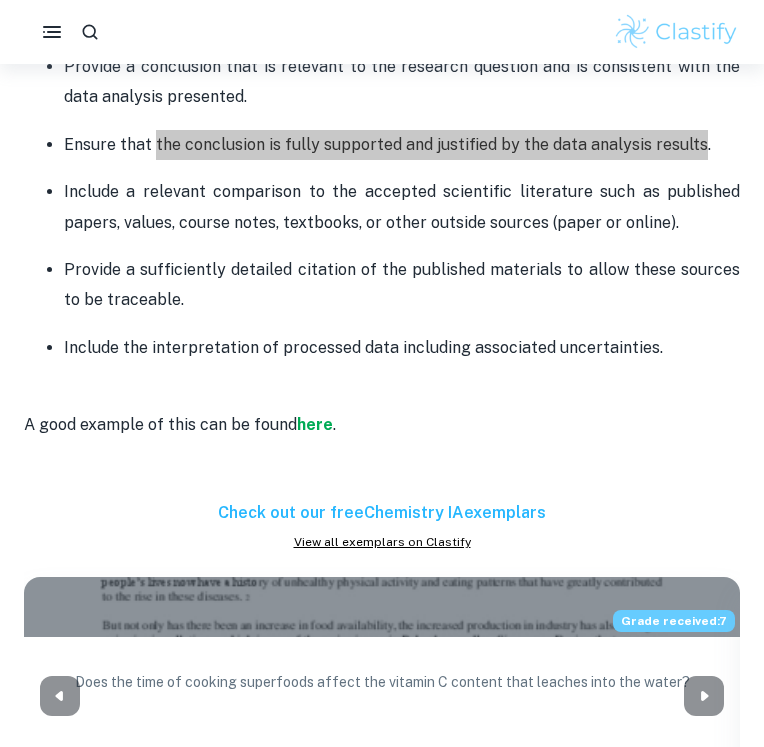 scroll, scrollTop: 3540, scrollLeft: 0, axis: vertical 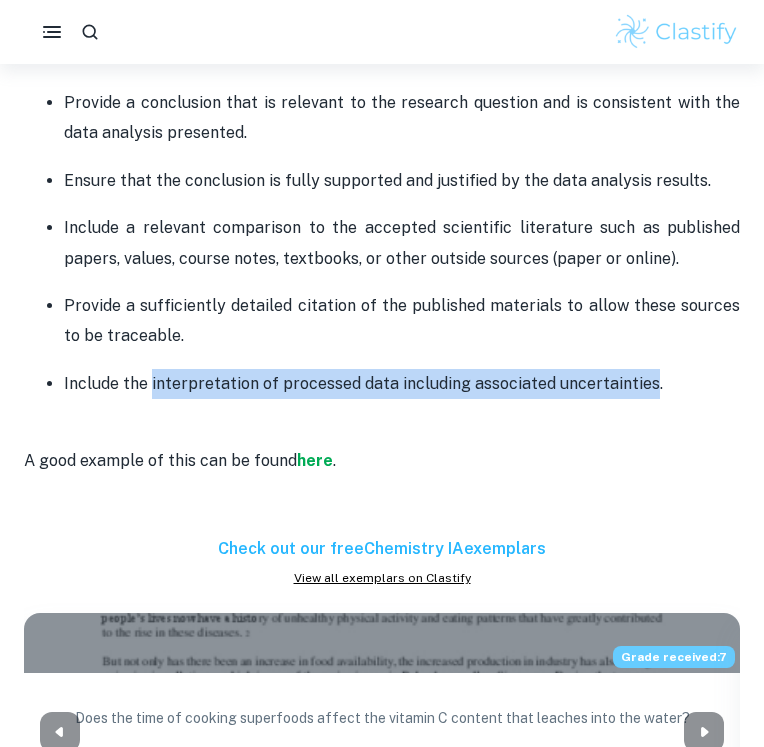 drag, startPoint x: 150, startPoint y: 385, endPoint x: 647, endPoint y: 391, distance: 497.03622 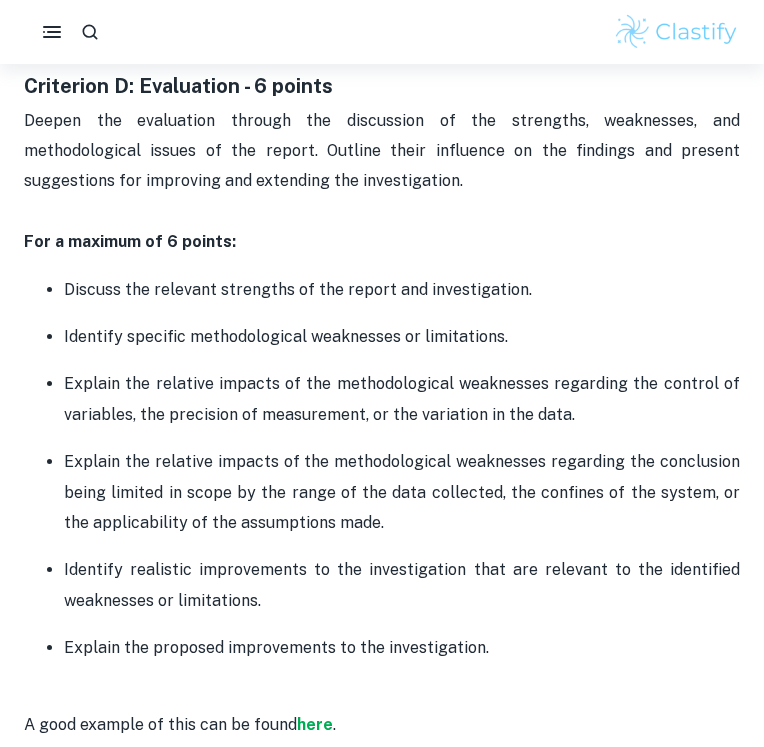 scroll, scrollTop: 4376, scrollLeft: 0, axis: vertical 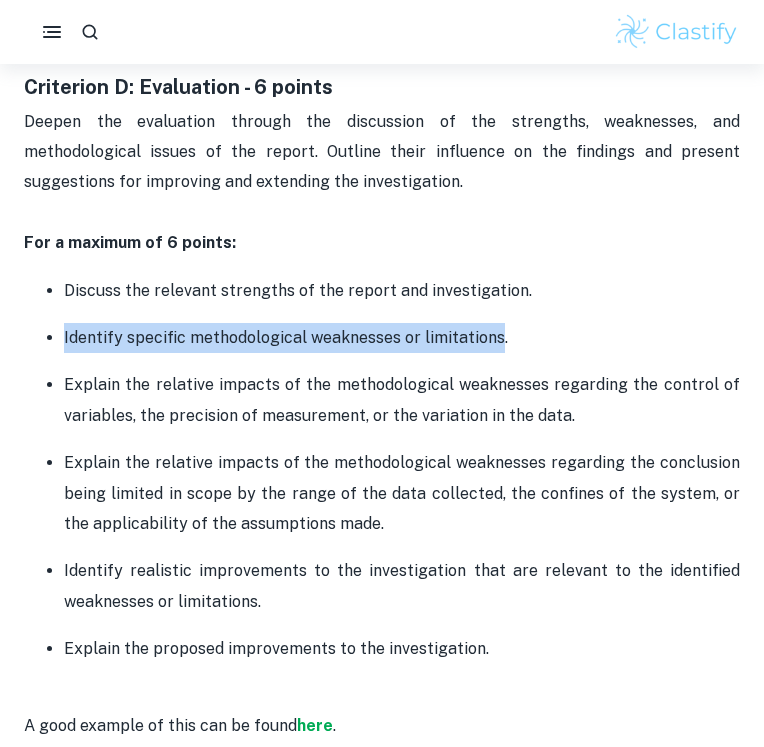 drag, startPoint x: 65, startPoint y: 339, endPoint x: 496, endPoint y: 343, distance: 431.01855 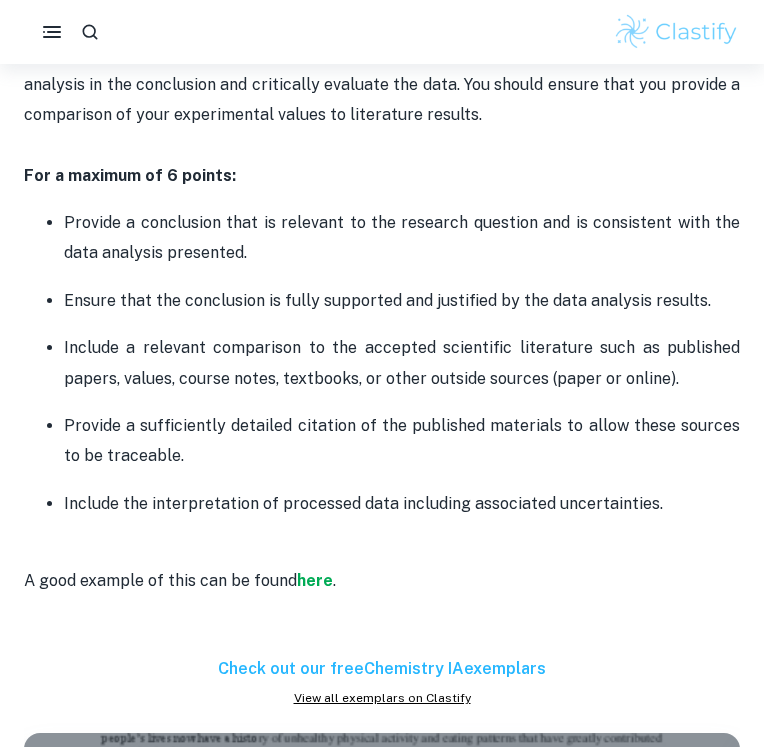 scroll, scrollTop: 3411, scrollLeft: 0, axis: vertical 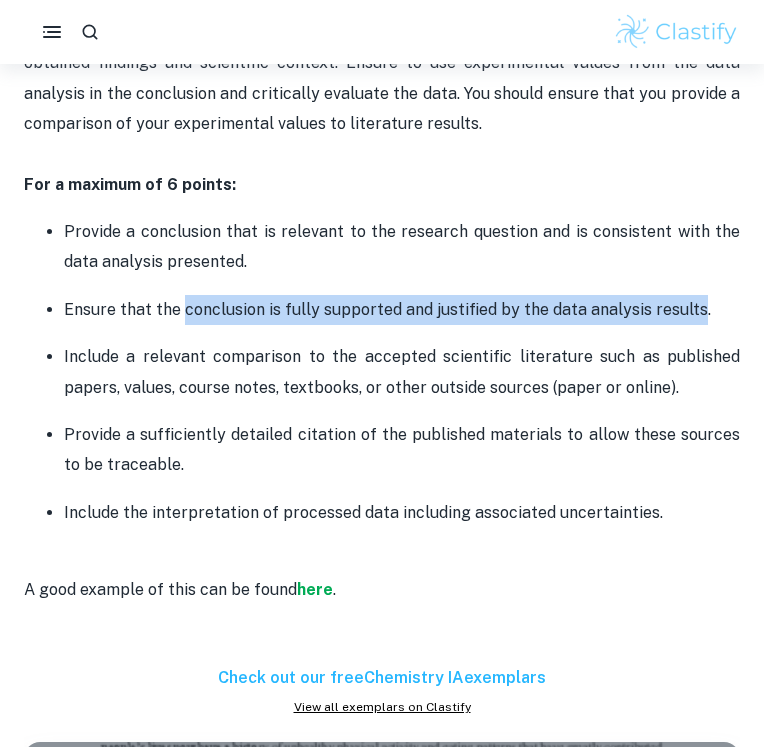 drag, startPoint x: 183, startPoint y: 311, endPoint x: 697, endPoint y: 317, distance: 514.03503 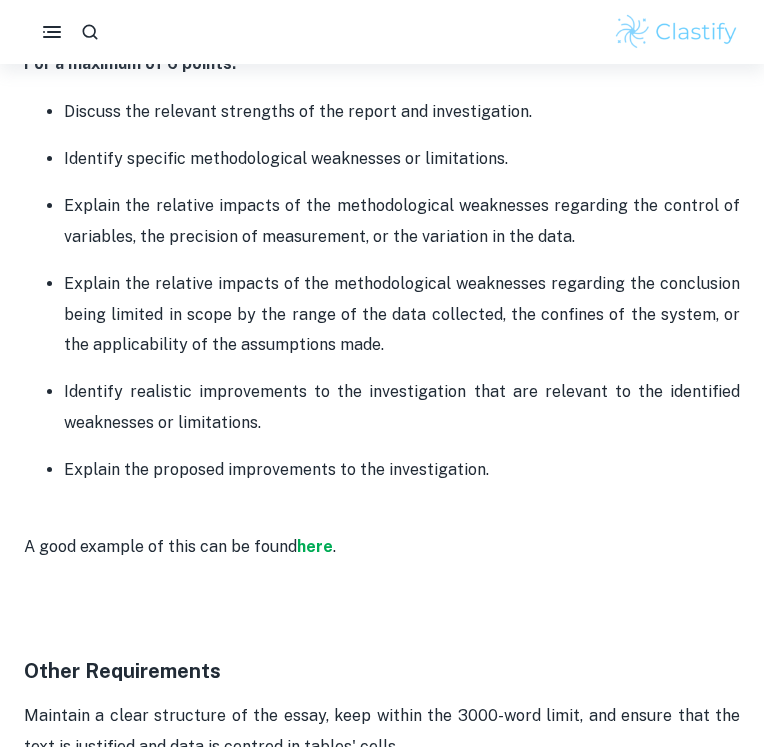 scroll, scrollTop: 4403, scrollLeft: 0, axis: vertical 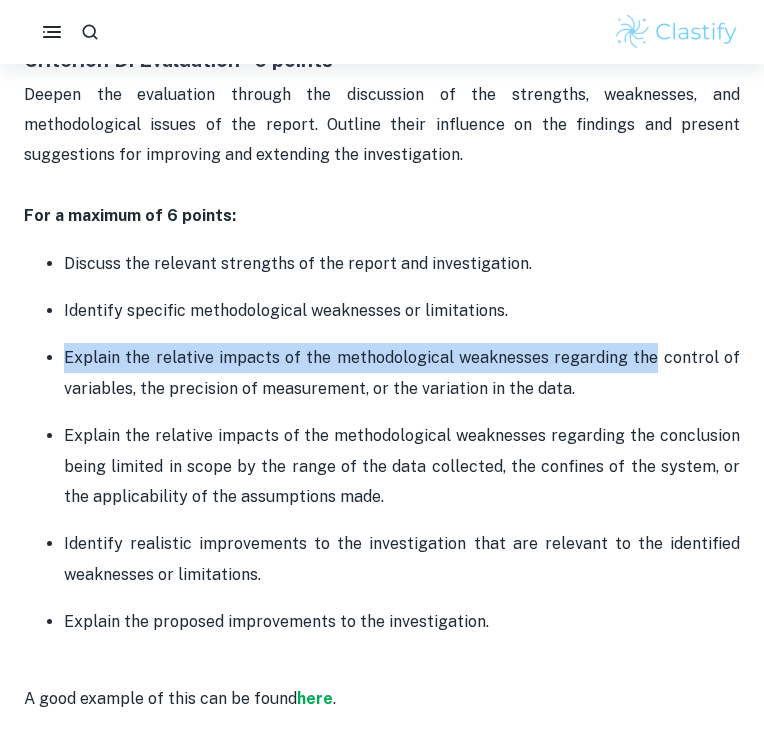 drag, startPoint x: 64, startPoint y: 355, endPoint x: 659, endPoint y: 364, distance: 595.06805 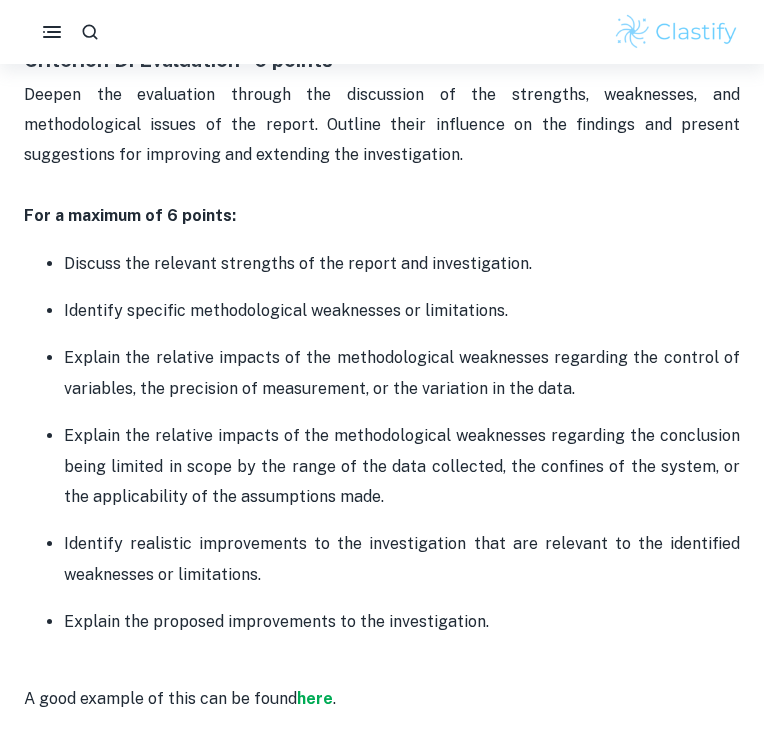 click on "Explain the relative impacts of the methodological weaknesses regarding the control of variables, the precision of measurement, or the variation in the data." at bounding box center (402, 373) 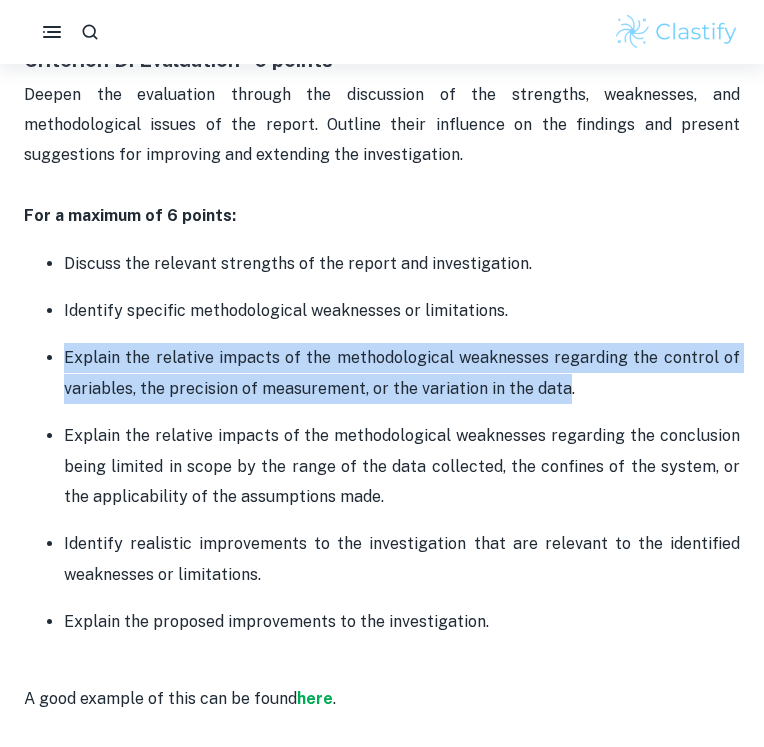 drag, startPoint x: 67, startPoint y: 358, endPoint x: 560, endPoint y: 387, distance: 493.8522 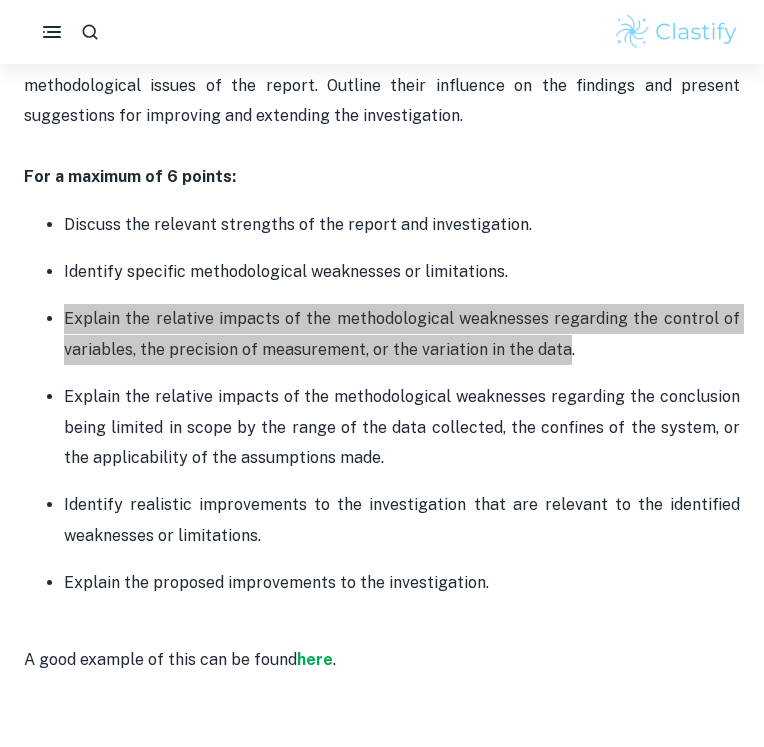 scroll, scrollTop: 4445, scrollLeft: 0, axis: vertical 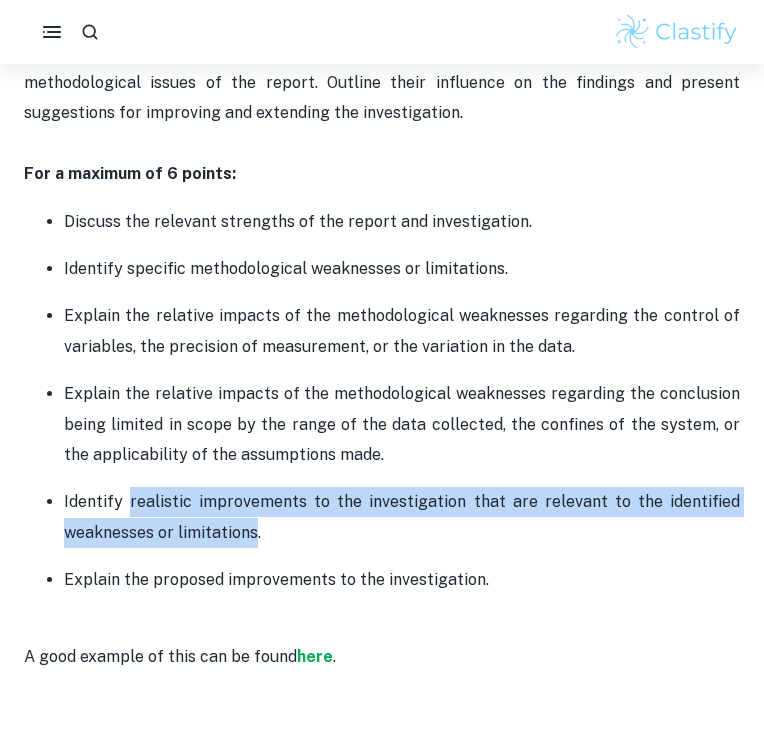 drag, startPoint x: 129, startPoint y: 502, endPoint x: 253, endPoint y: 538, distance: 129.1201 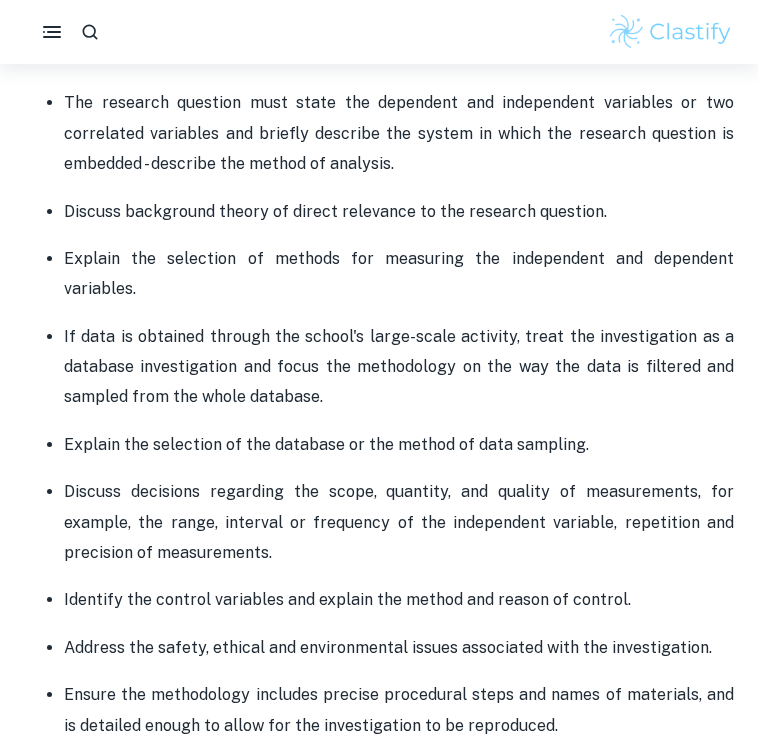 scroll, scrollTop: 1494, scrollLeft: 0, axis: vertical 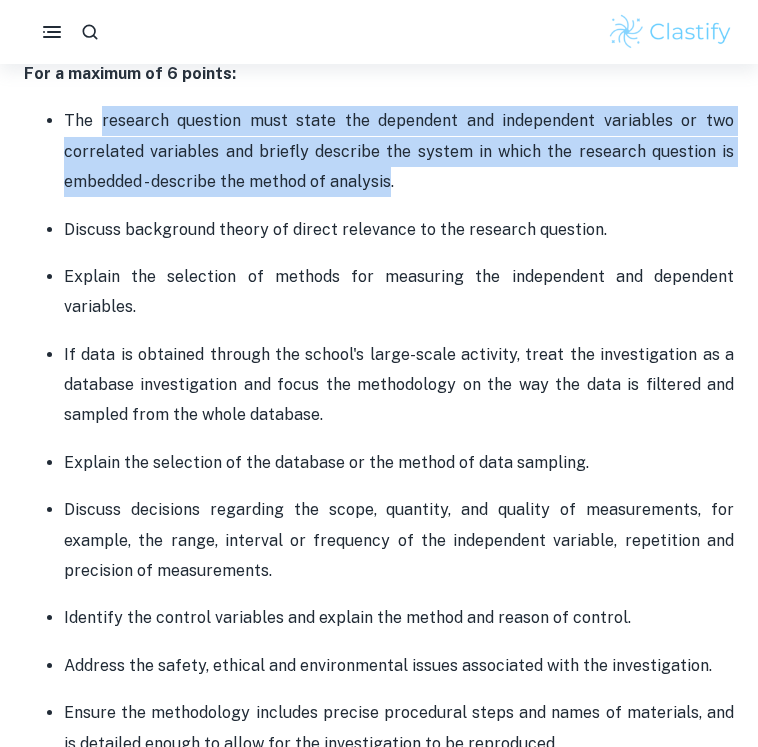 drag, startPoint x: 99, startPoint y: 124, endPoint x: 387, endPoint y: 190, distance: 295.46573 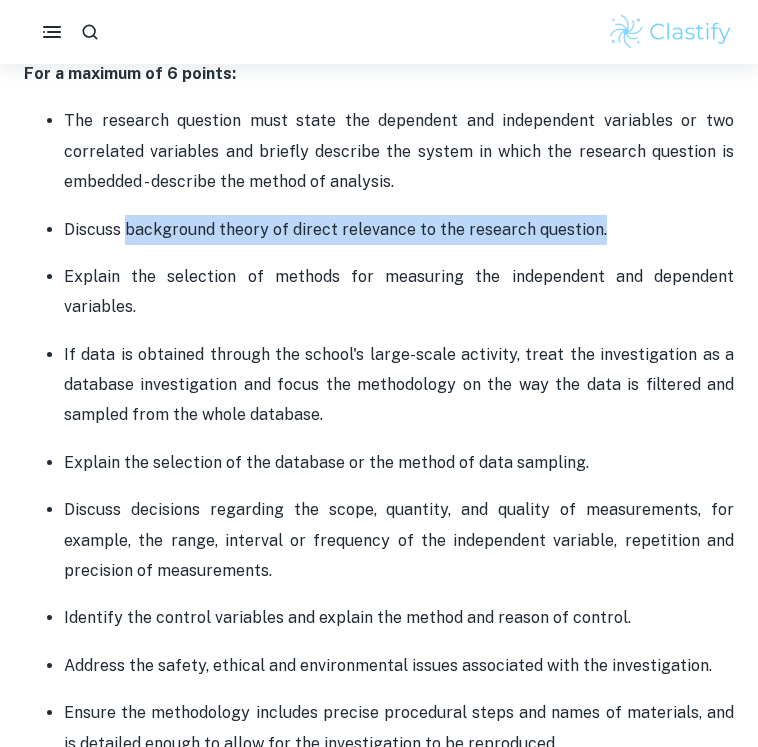drag, startPoint x: 126, startPoint y: 227, endPoint x: 597, endPoint y: 235, distance: 471.06793 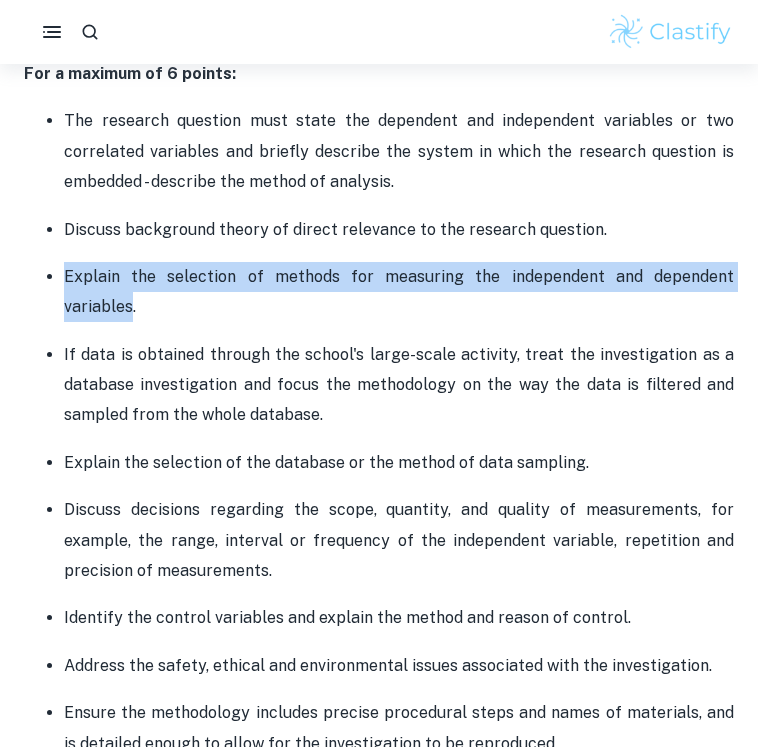 drag, startPoint x: 66, startPoint y: 273, endPoint x: 725, endPoint y: 282, distance: 659.06146 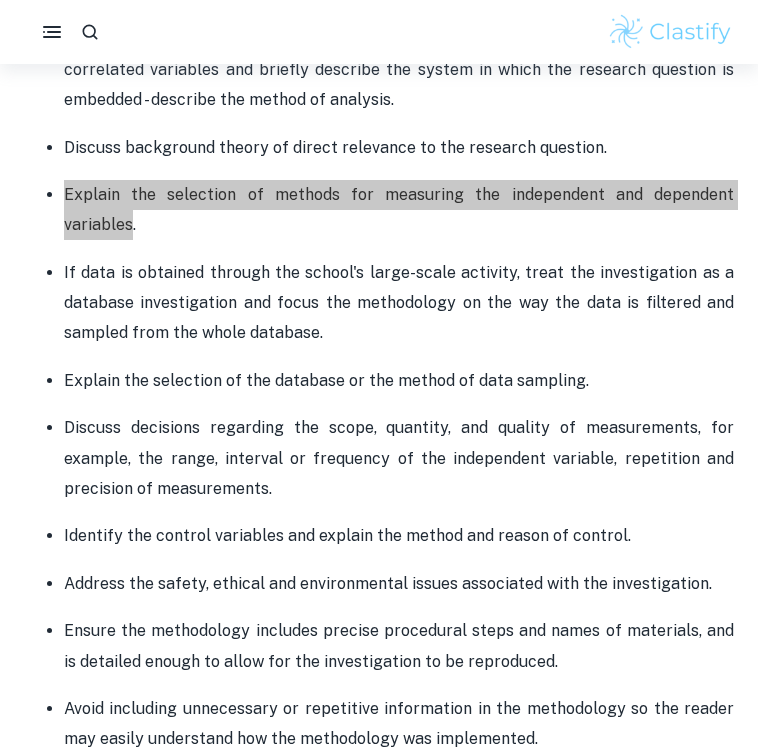 scroll, scrollTop: 1581, scrollLeft: 0, axis: vertical 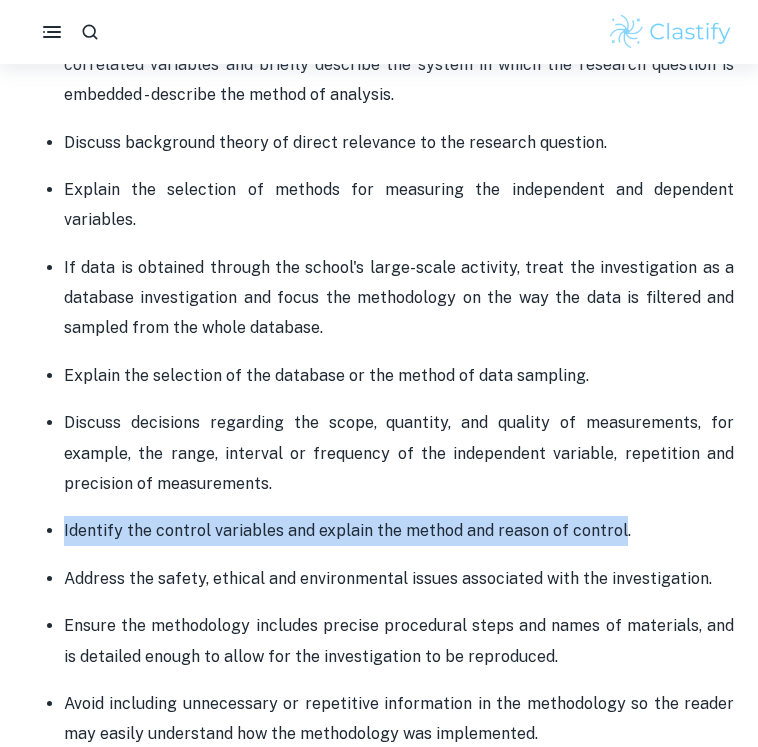 drag, startPoint x: 64, startPoint y: 504, endPoint x: 615, endPoint y: 506, distance: 551.0036 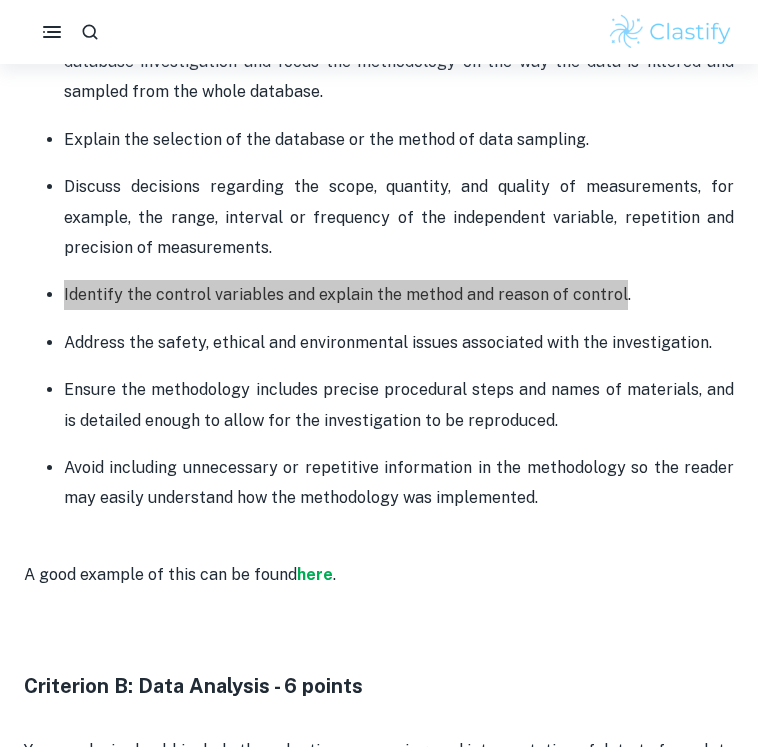 scroll, scrollTop: 1820, scrollLeft: 0, axis: vertical 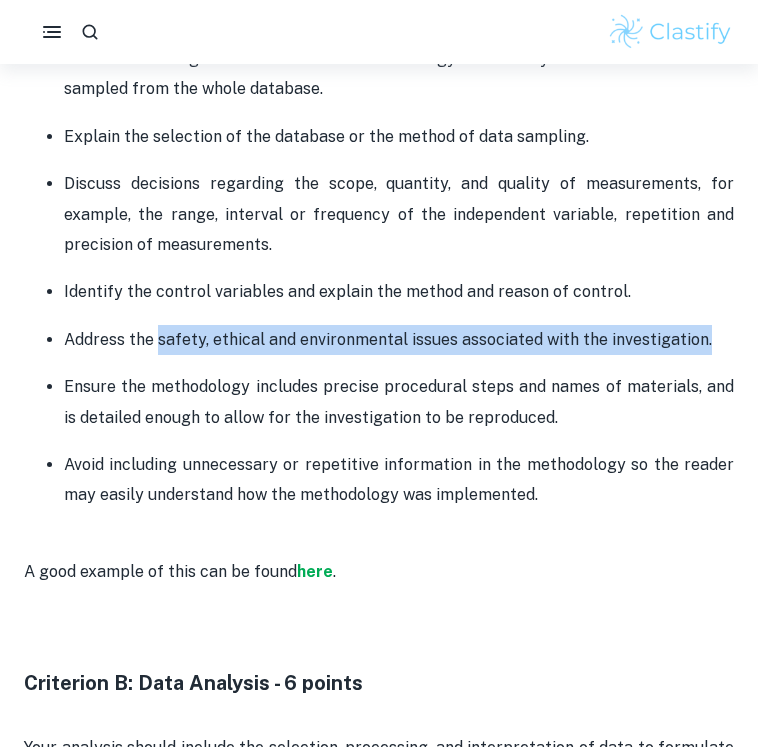 drag, startPoint x: 159, startPoint y: 315, endPoint x: 714, endPoint y: 315, distance: 555 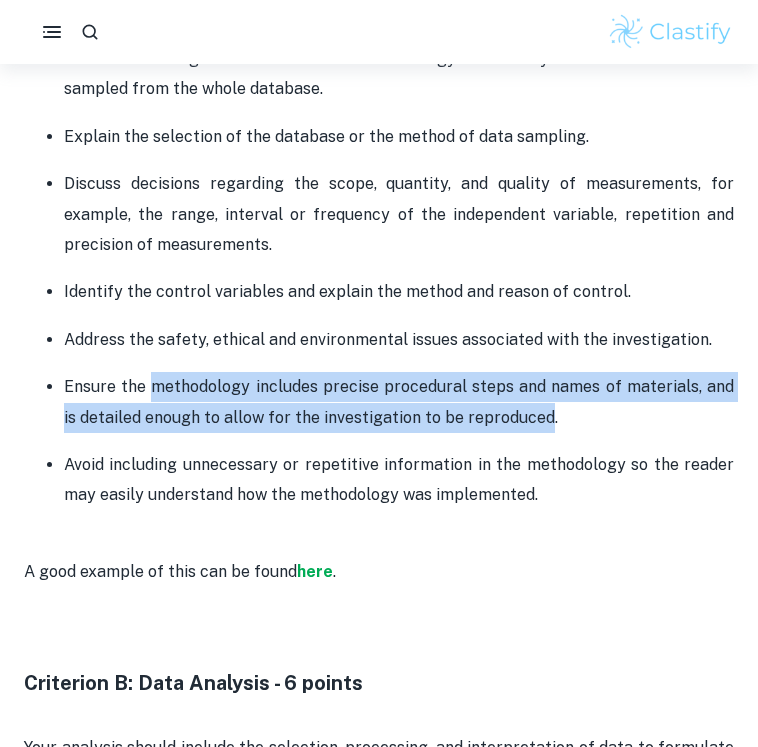 drag, startPoint x: 152, startPoint y: 356, endPoint x: 529, endPoint y: 396, distance: 379.1161 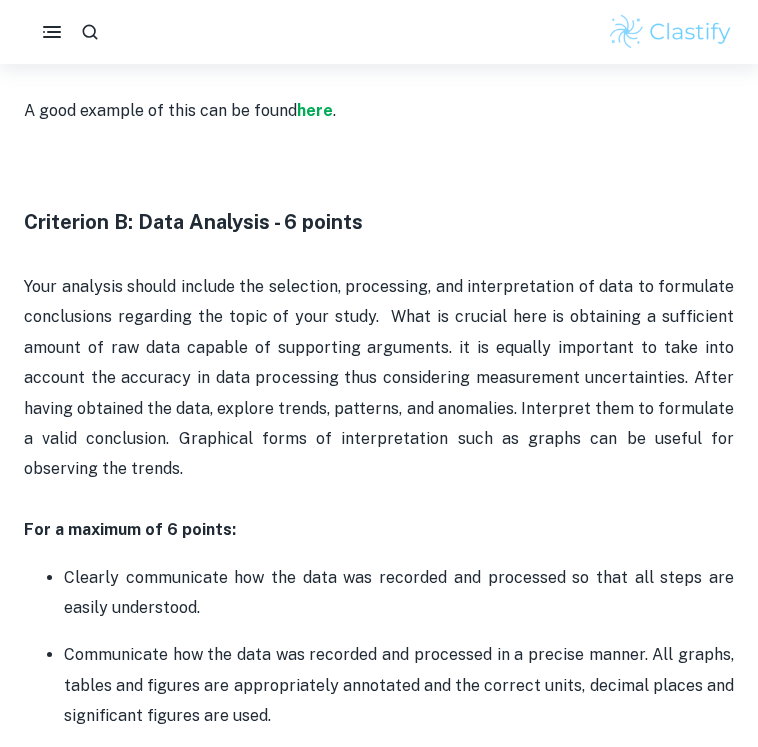 scroll, scrollTop: 2325, scrollLeft: 0, axis: vertical 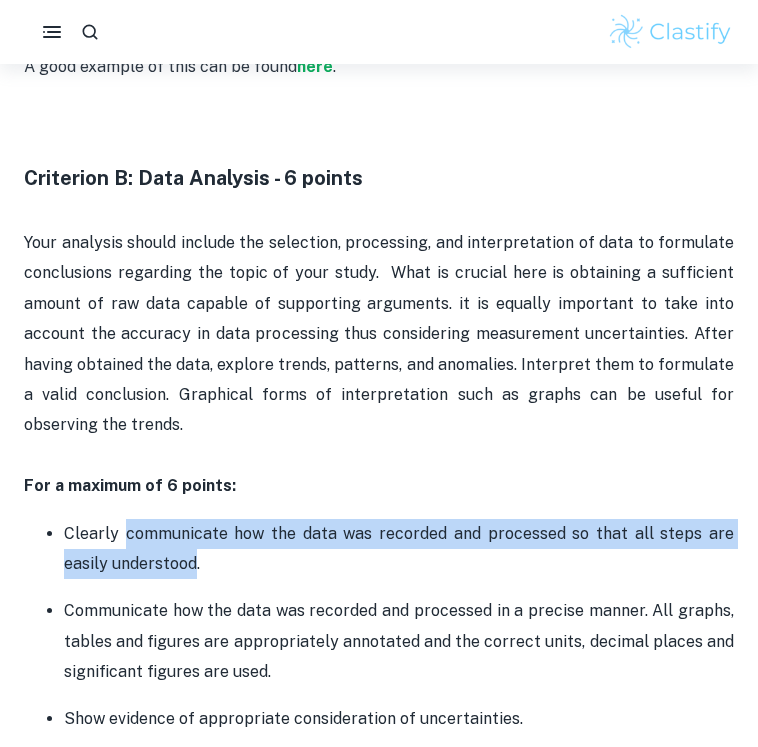 drag, startPoint x: 121, startPoint y: 503, endPoint x: 149, endPoint y: 528, distance: 37.536648 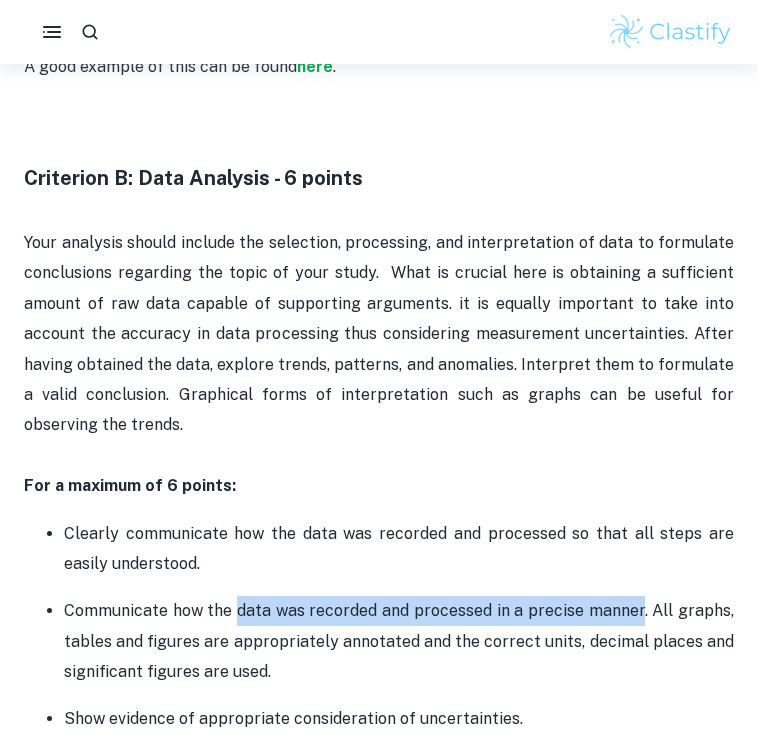drag, startPoint x: 235, startPoint y: 582, endPoint x: 645, endPoint y: 589, distance: 410.05975 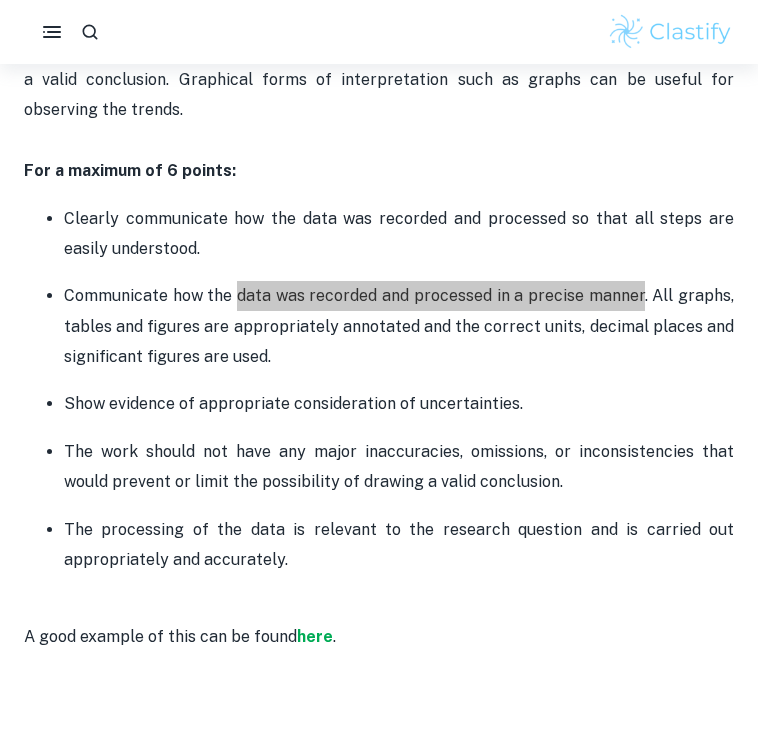 scroll, scrollTop: 2679, scrollLeft: 0, axis: vertical 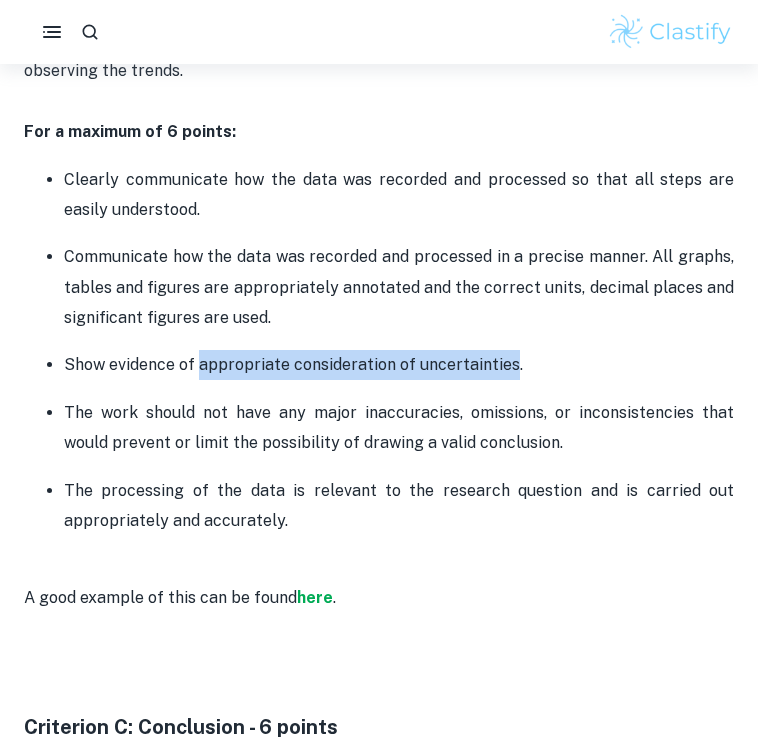 drag, startPoint x: 197, startPoint y: 334, endPoint x: 508, endPoint y: 340, distance: 311.05786 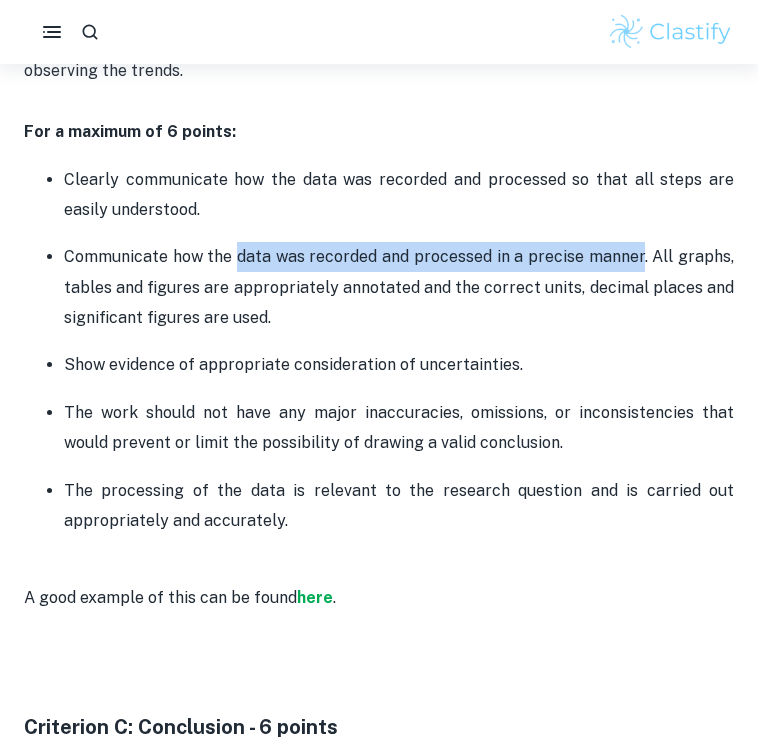 drag, startPoint x: 236, startPoint y: 228, endPoint x: 641, endPoint y: 236, distance: 405.079 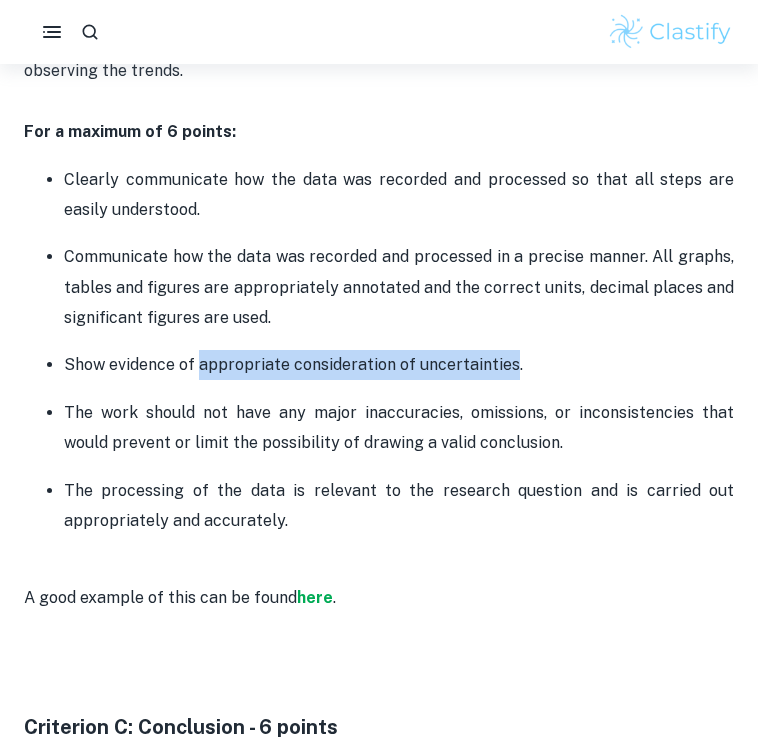 drag, startPoint x: 197, startPoint y: 339, endPoint x: 507, endPoint y: 342, distance: 310.01453 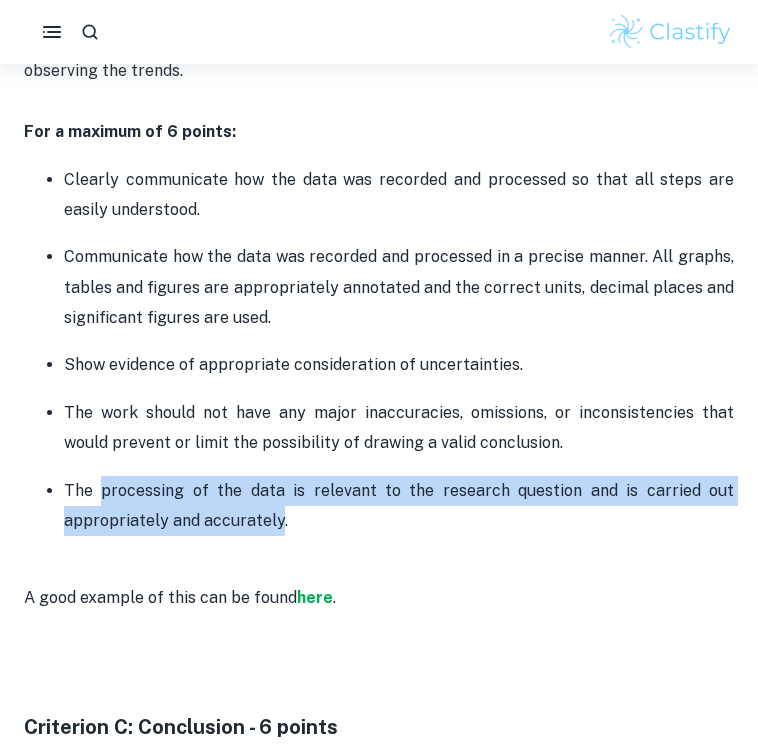 drag, startPoint x: 100, startPoint y: 455, endPoint x: 276, endPoint y: 487, distance: 178.88544 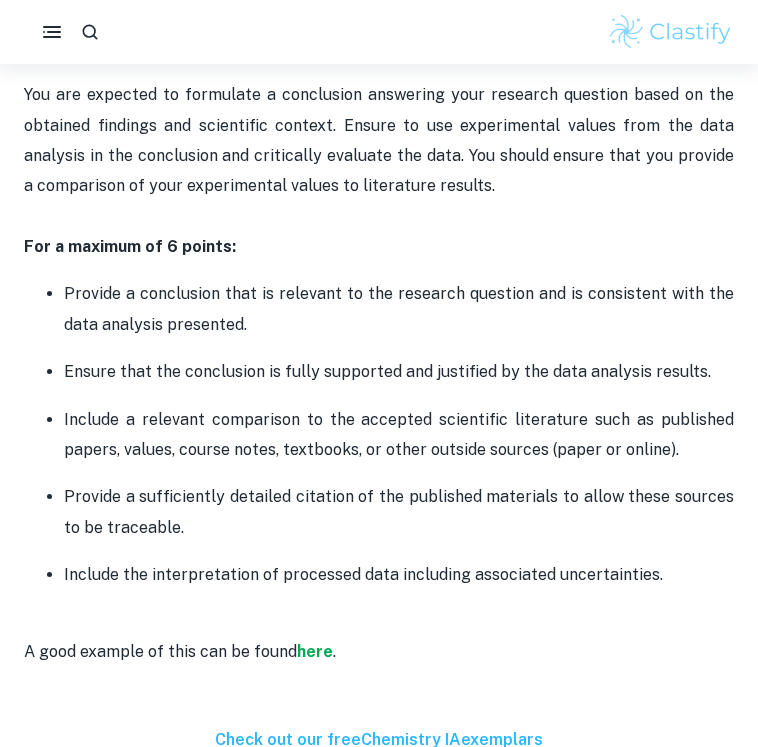 scroll, scrollTop: 3344, scrollLeft: 0, axis: vertical 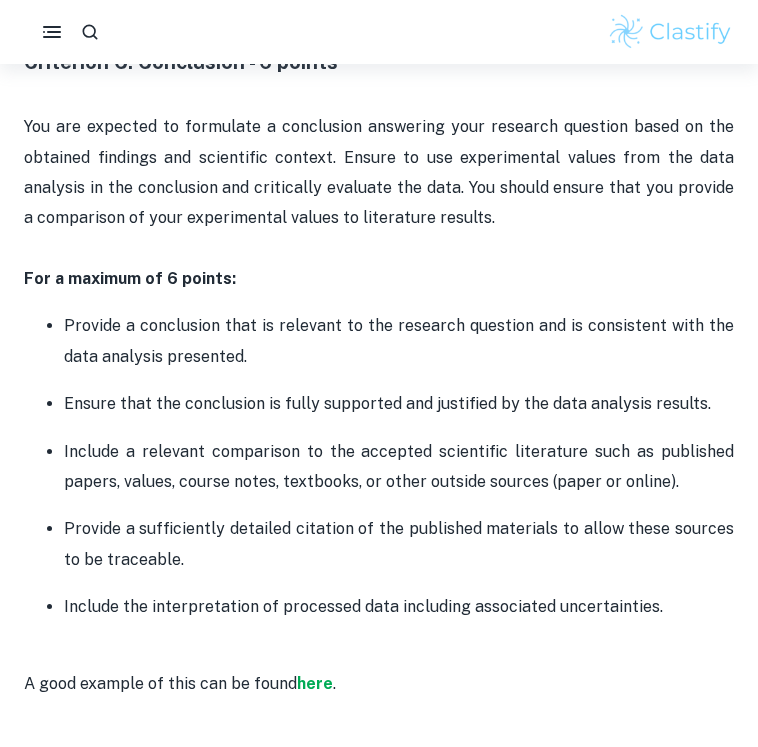 click on "Provide a conclusion that is relevant to the research question and is consistent with the data analysis presented." at bounding box center [399, 341] 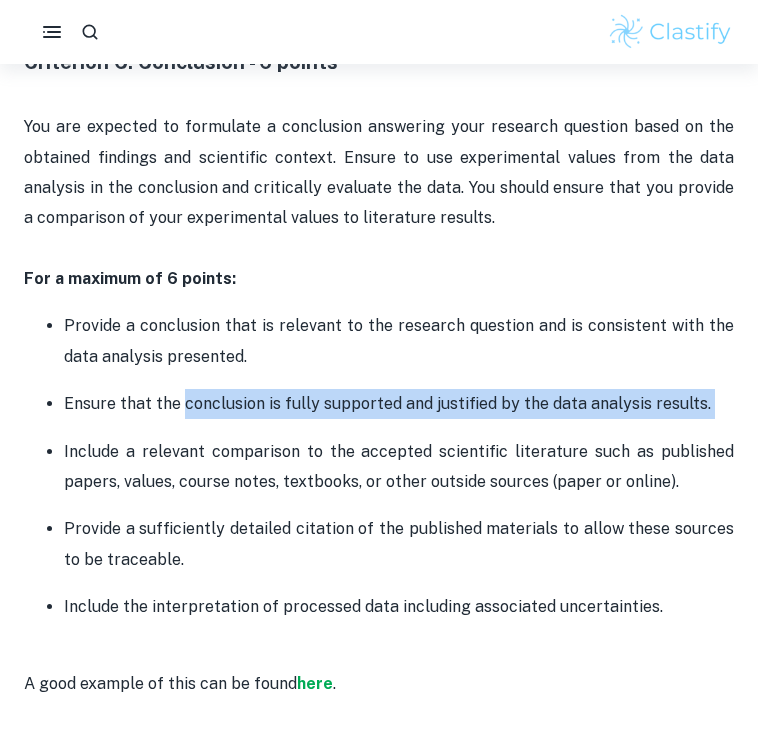 drag, startPoint x: 180, startPoint y: 373, endPoint x: 643, endPoint y: 392, distance: 463.38968 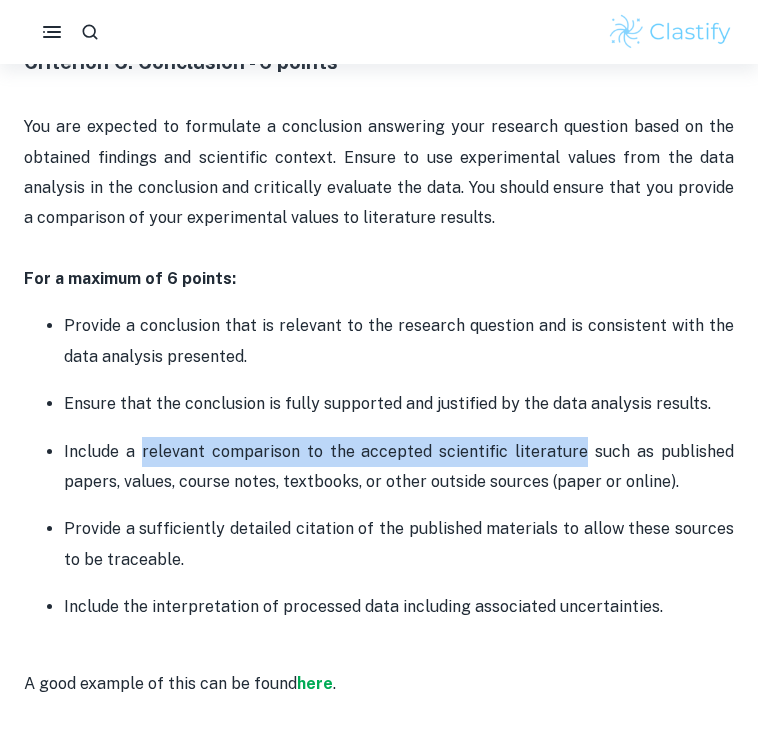 drag, startPoint x: 142, startPoint y: 425, endPoint x: 582, endPoint y: 431, distance: 440.0409 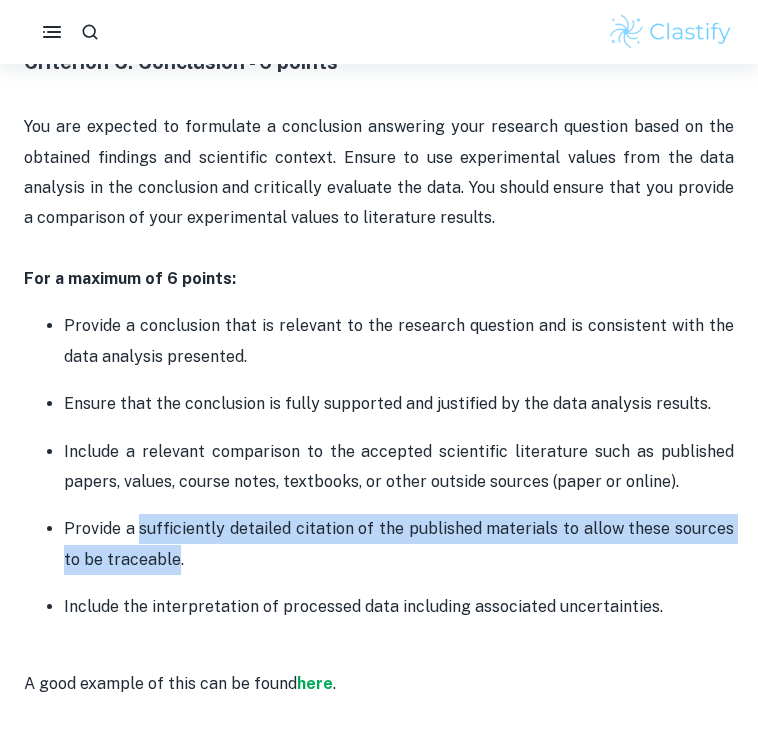 drag, startPoint x: 140, startPoint y: 501, endPoint x: 153, endPoint y: 527, distance: 29.068884 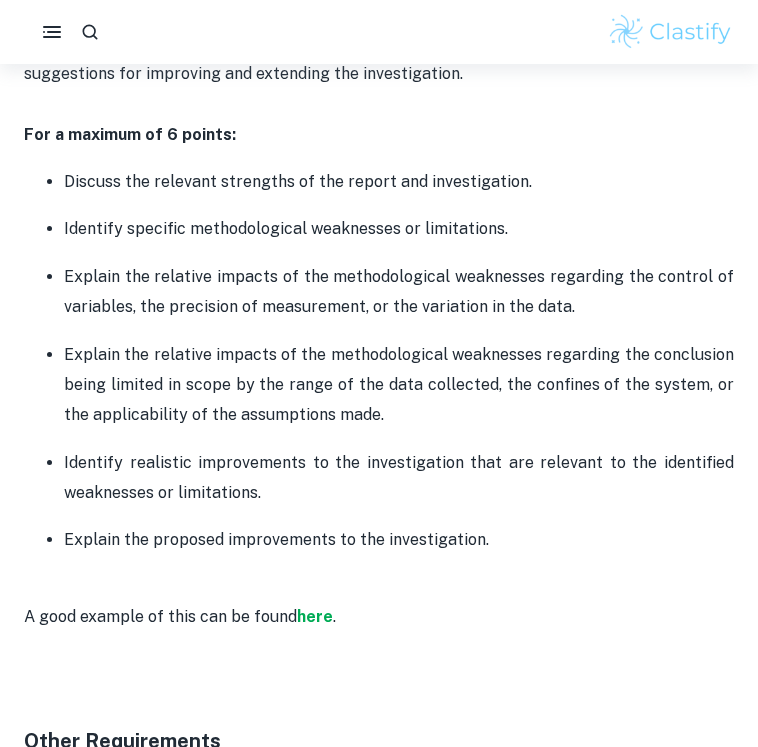 scroll, scrollTop: 4518, scrollLeft: 0, axis: vertical 